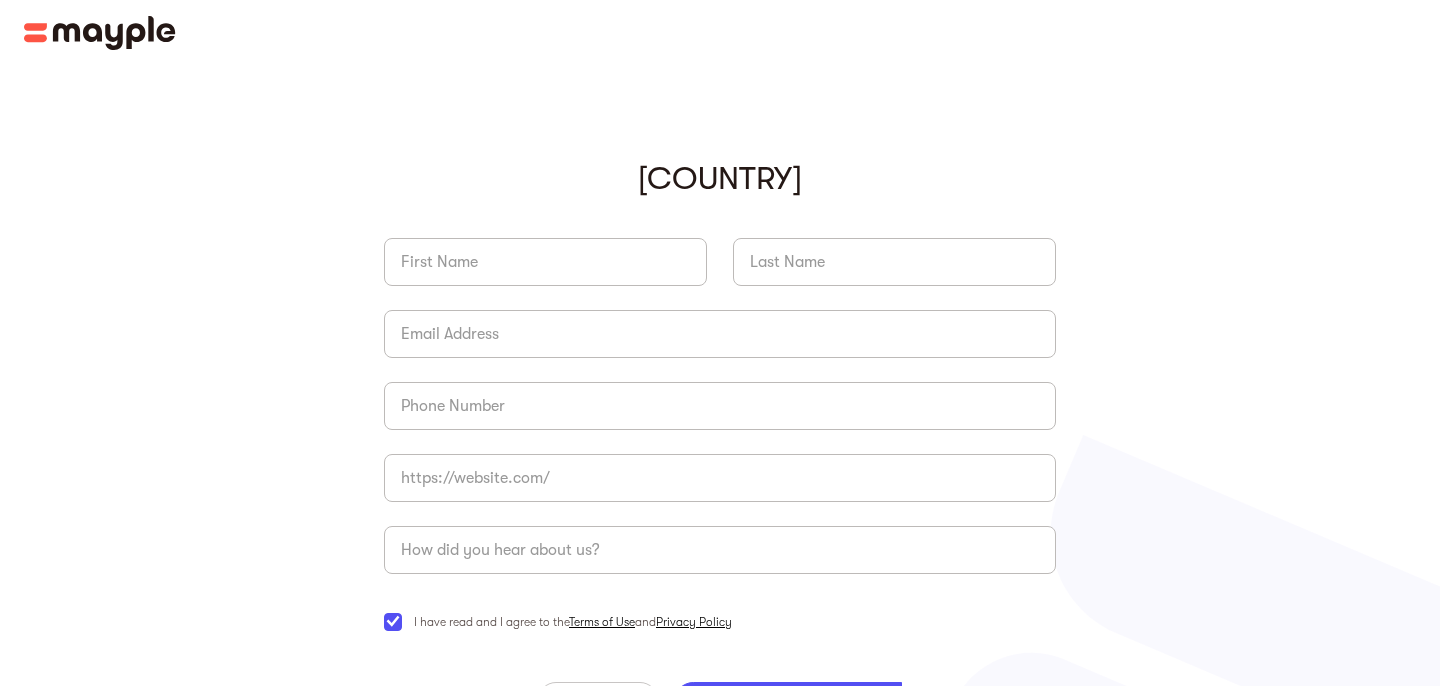 scroll, scrollTop: 0, scrollLeft: 0, axis: both 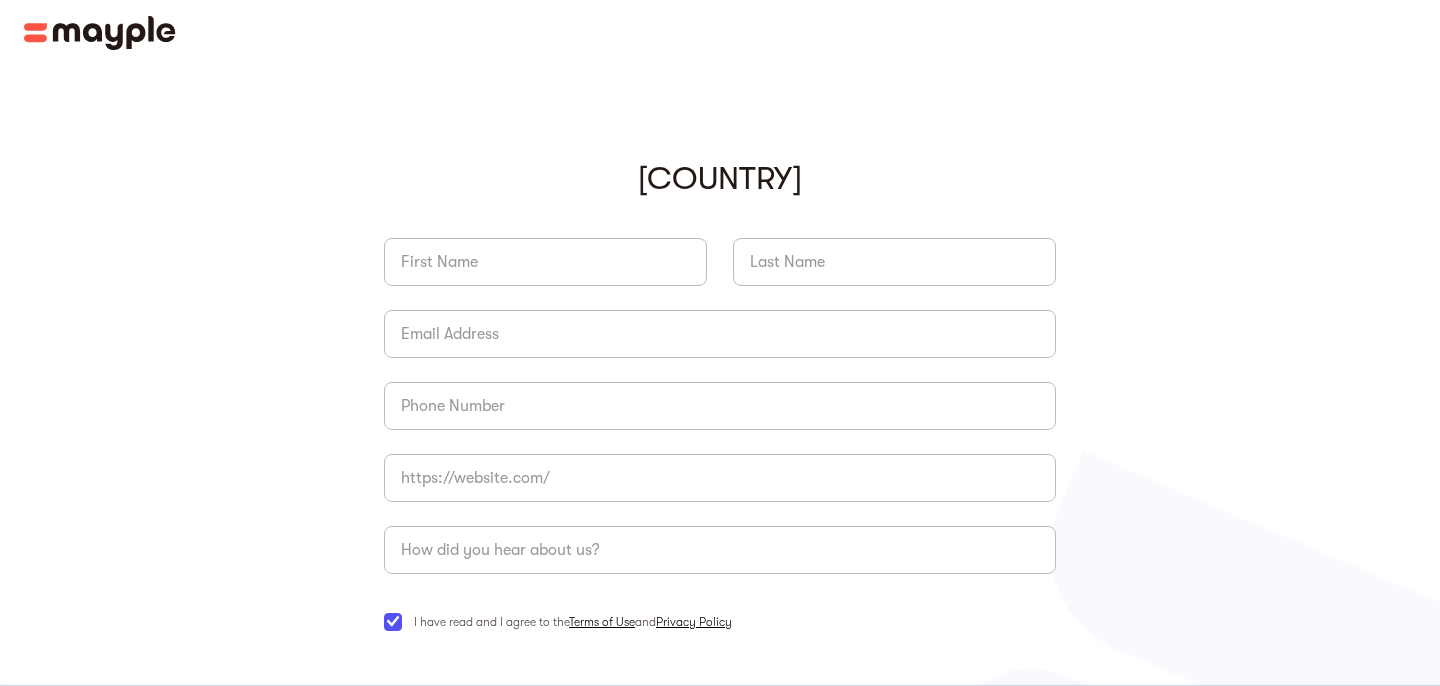 click at bounding box center (545, 262) 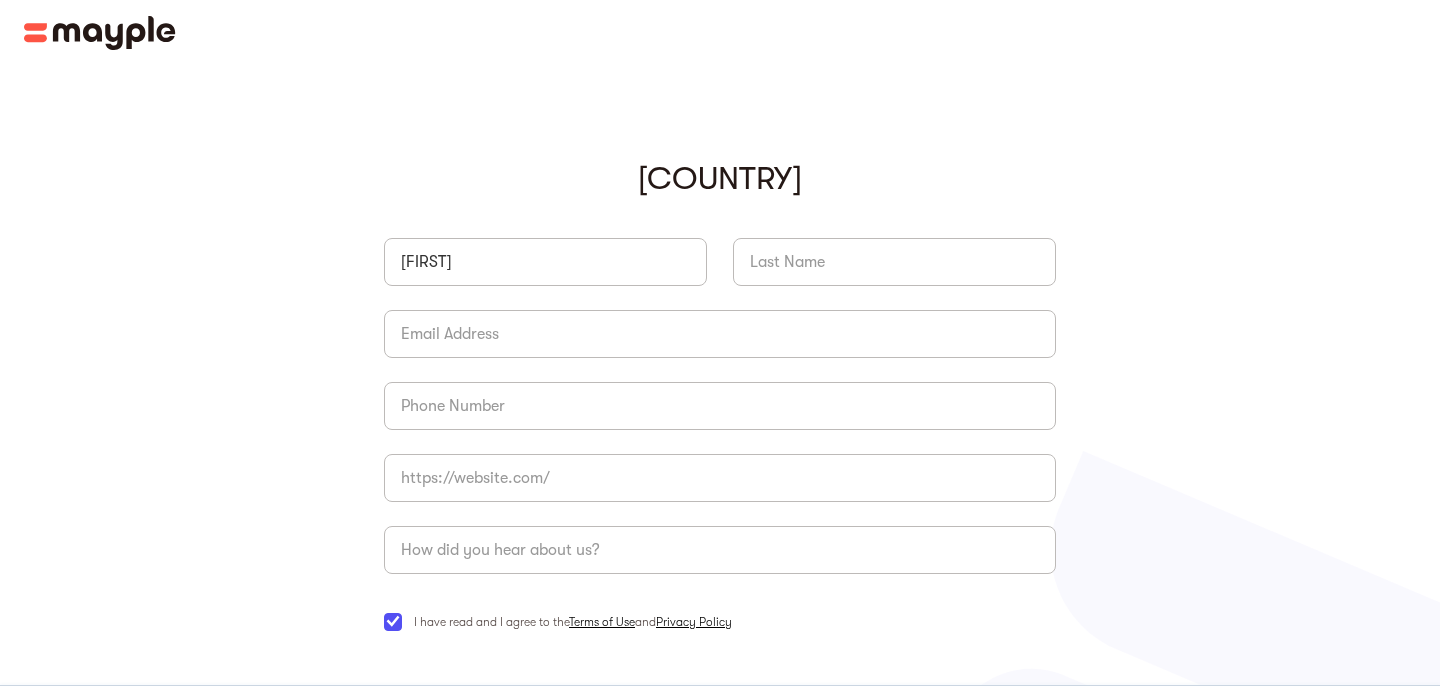 type on "McCullough" 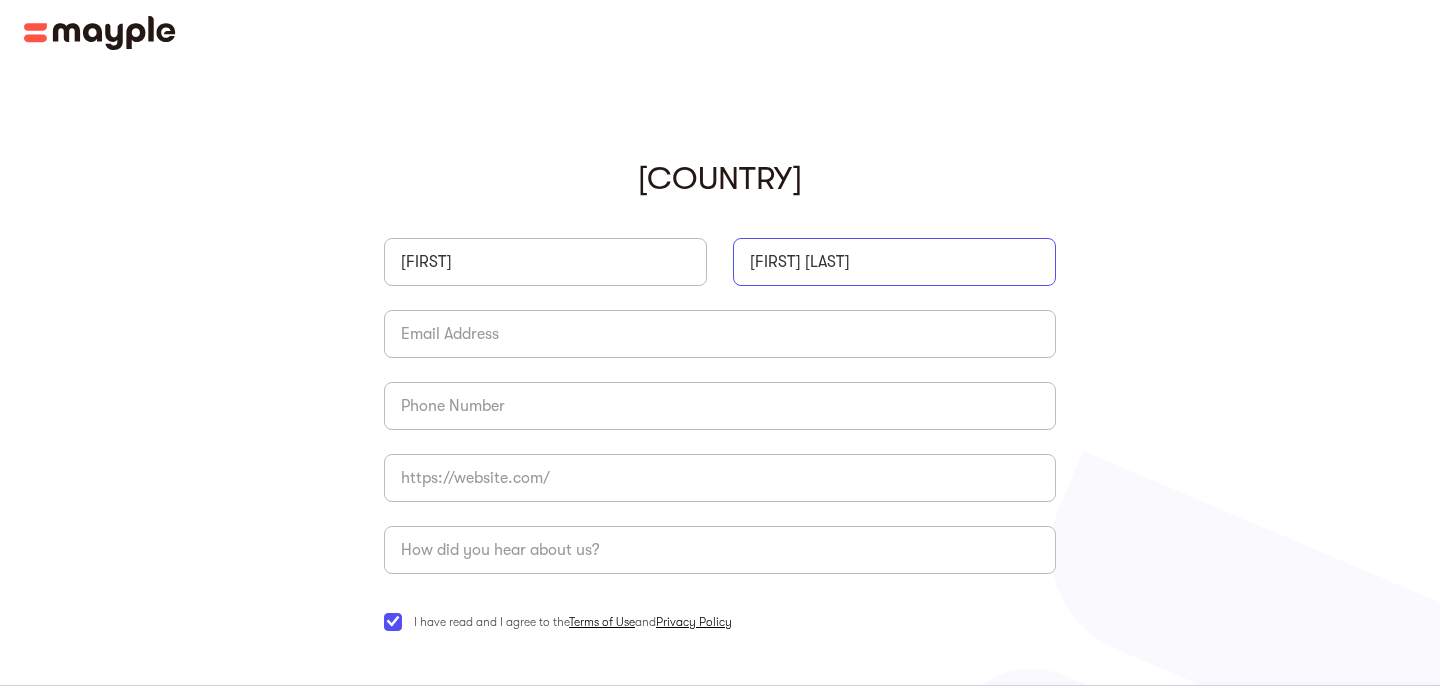 type on "karen.mccullough@gmail.com" 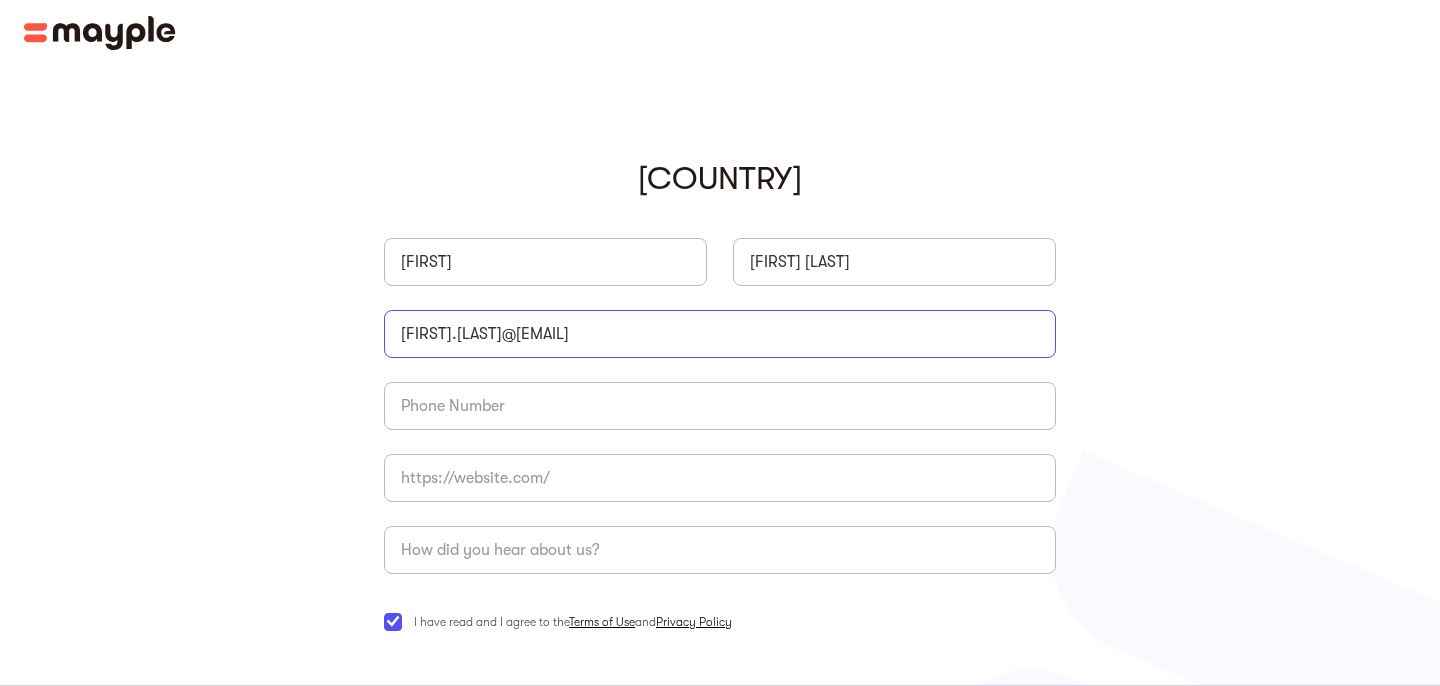 type on "7788281041" 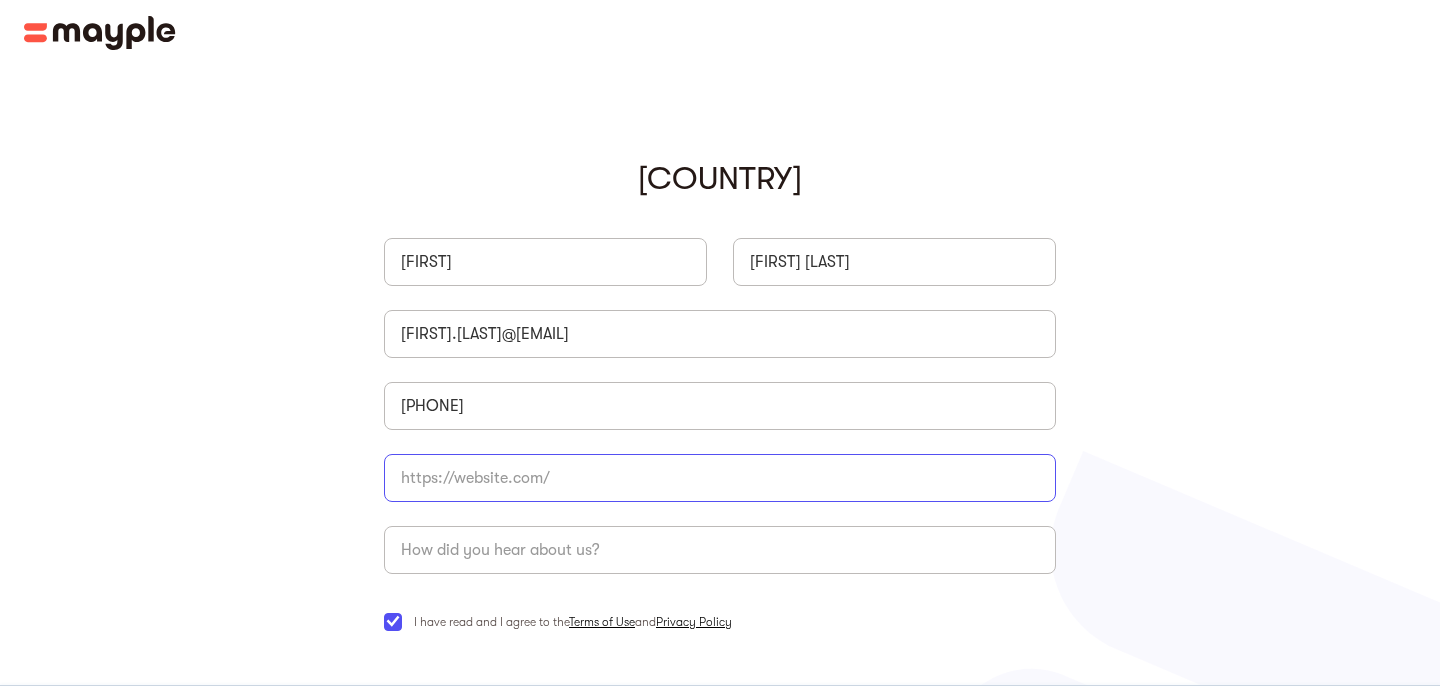 click at bounding box center (720, 478) 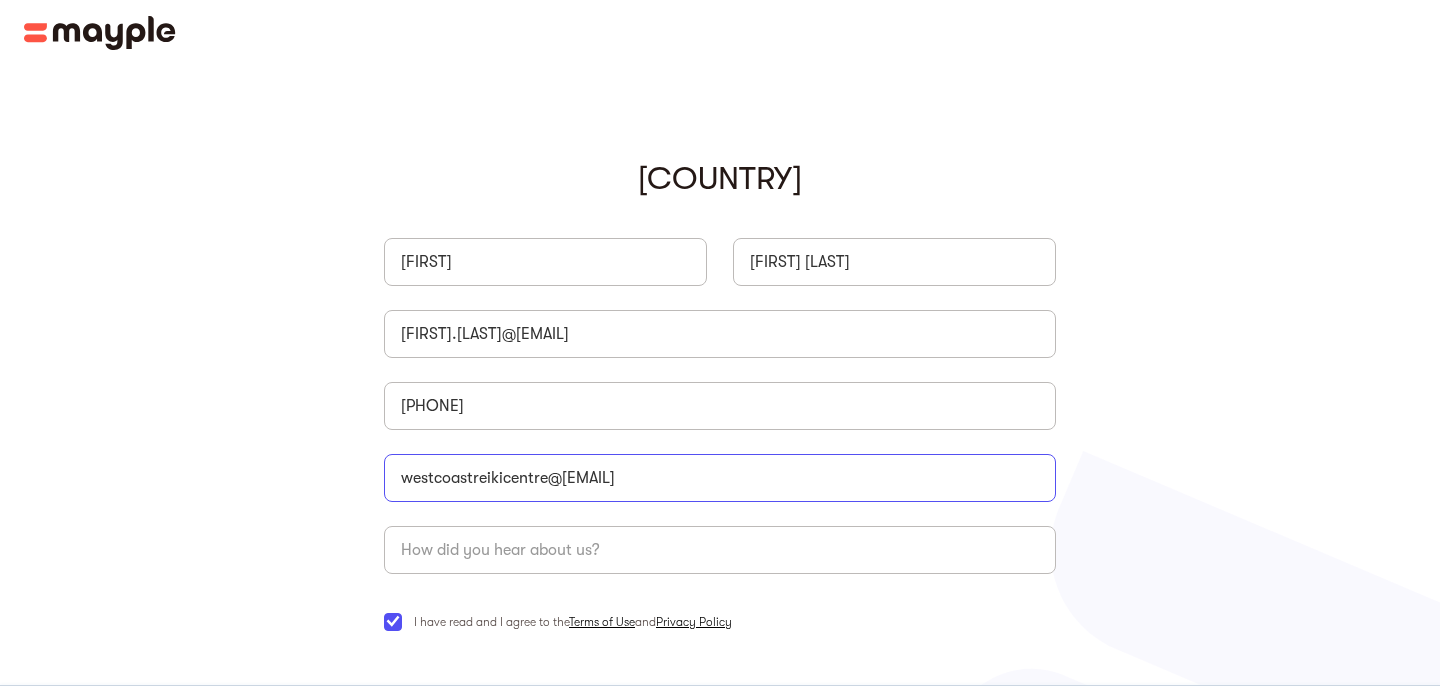 type on "westcoastreikicentre@gmail.com" 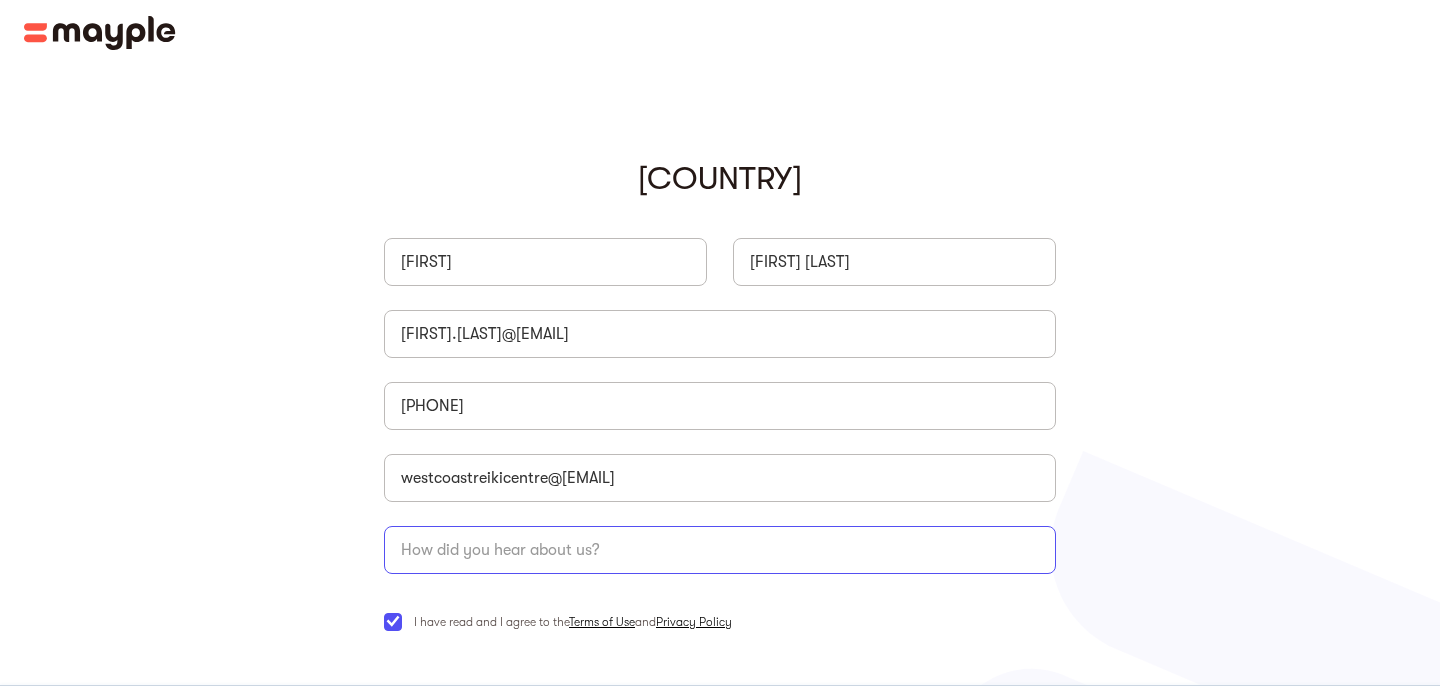 click at bounding box center [720, 550] 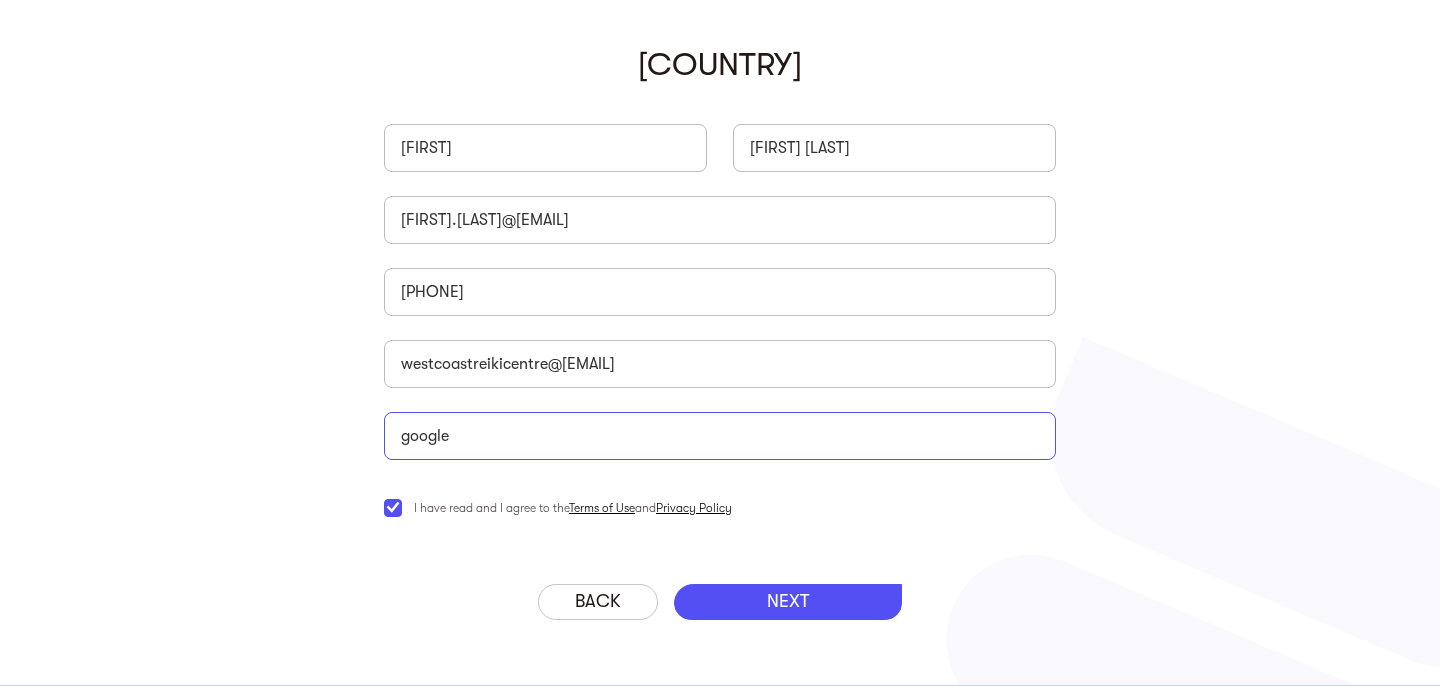 scroll, scrollTop: 152, scrollLeft: 0, axis: vertical 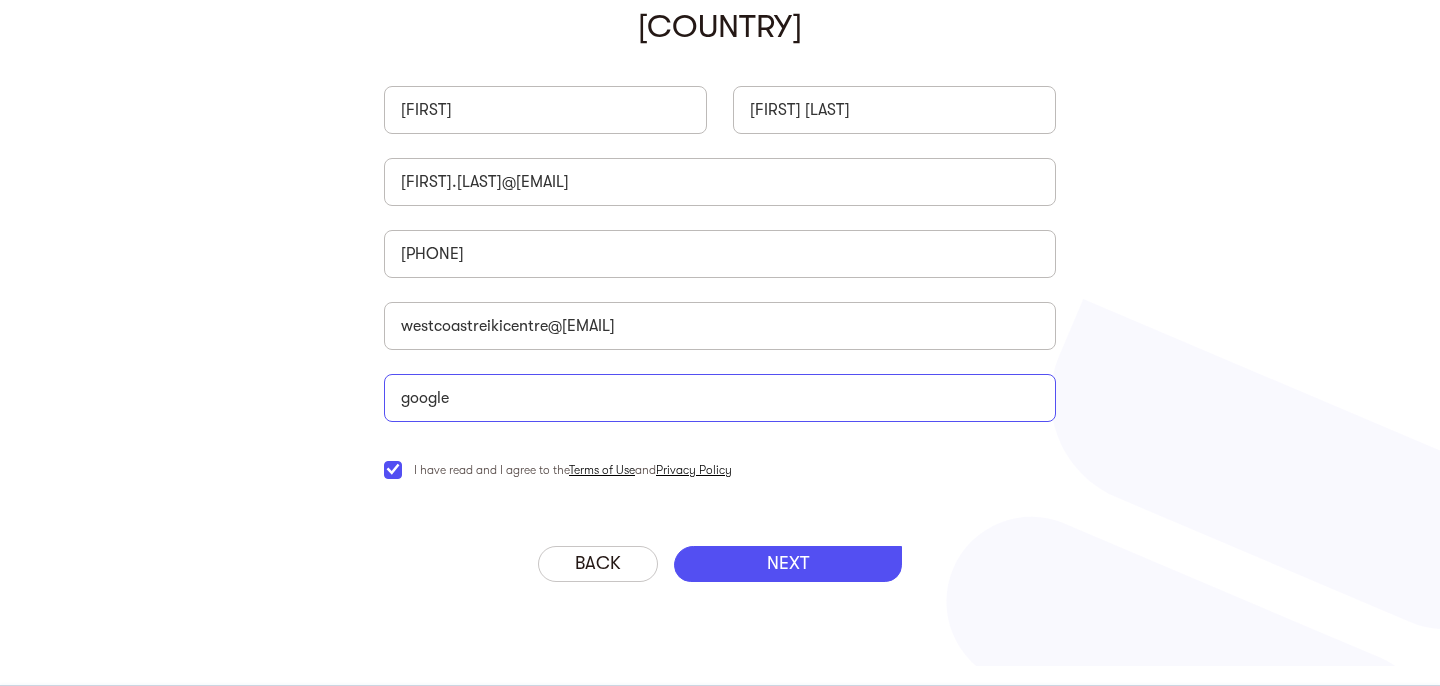 type on "google" 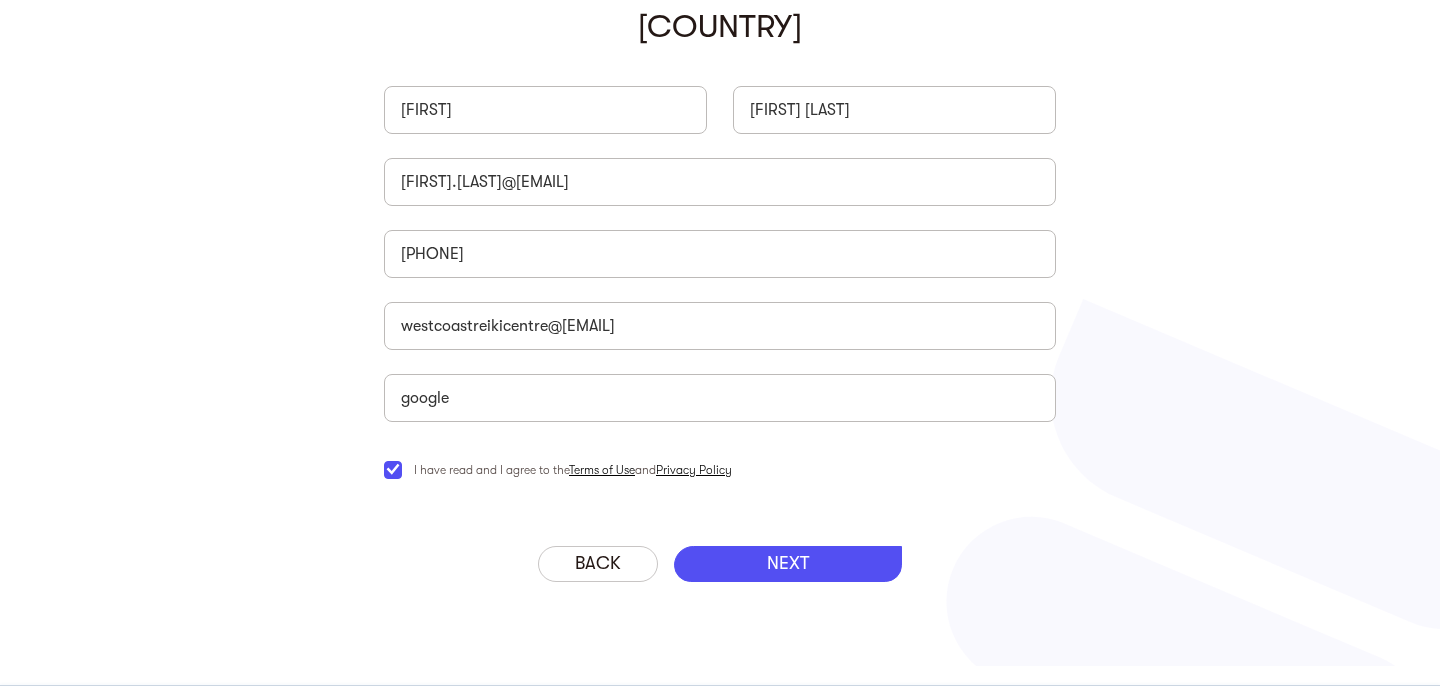 click on "NEXT" at bounding box center (788, 564) 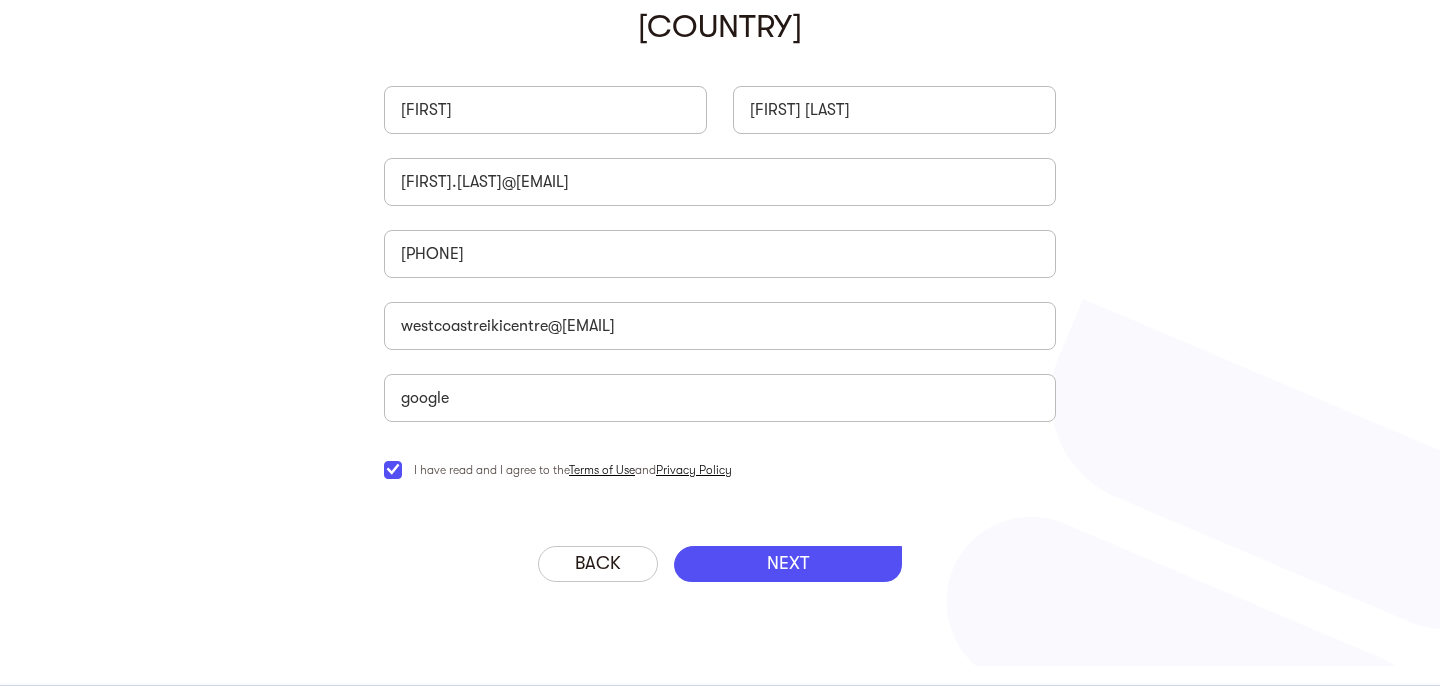 click on "NEXT" at bounding box center (788, 564) 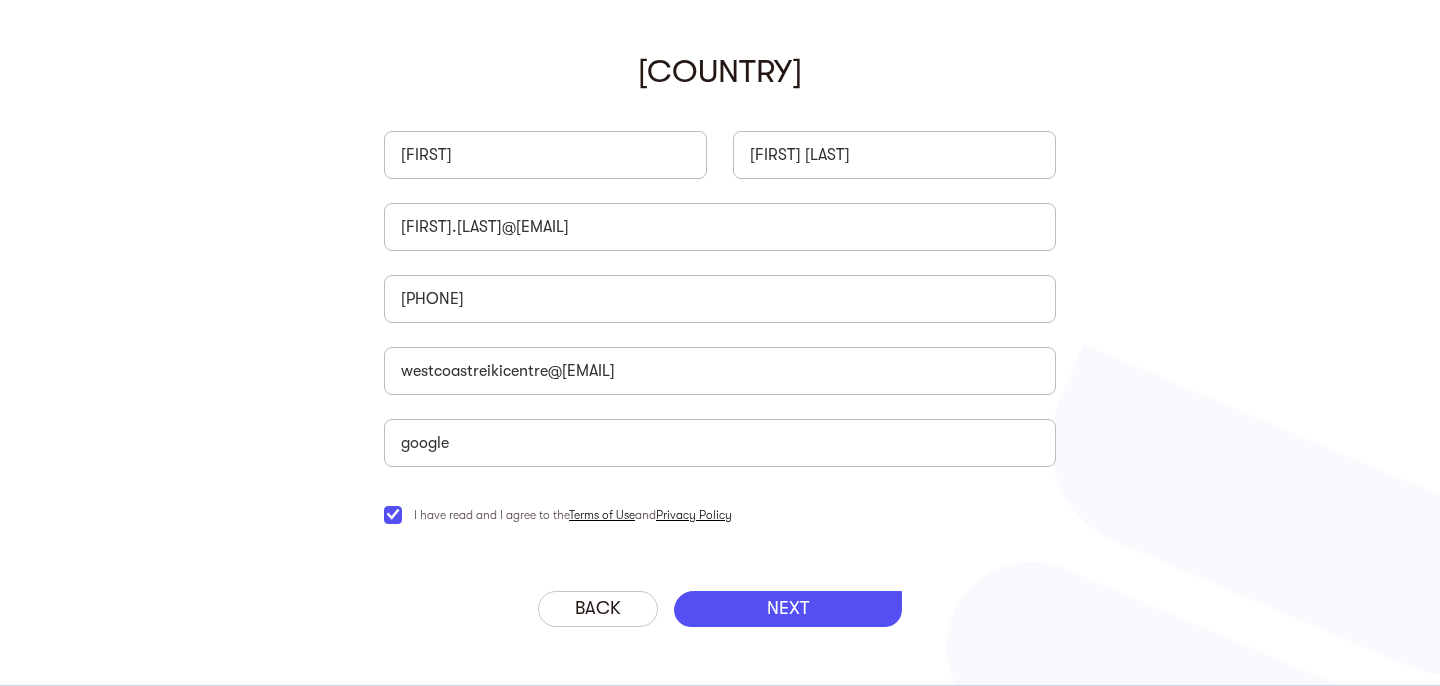 scroll, scrollTop: 152, scrollLeft: 0, axis: vertical 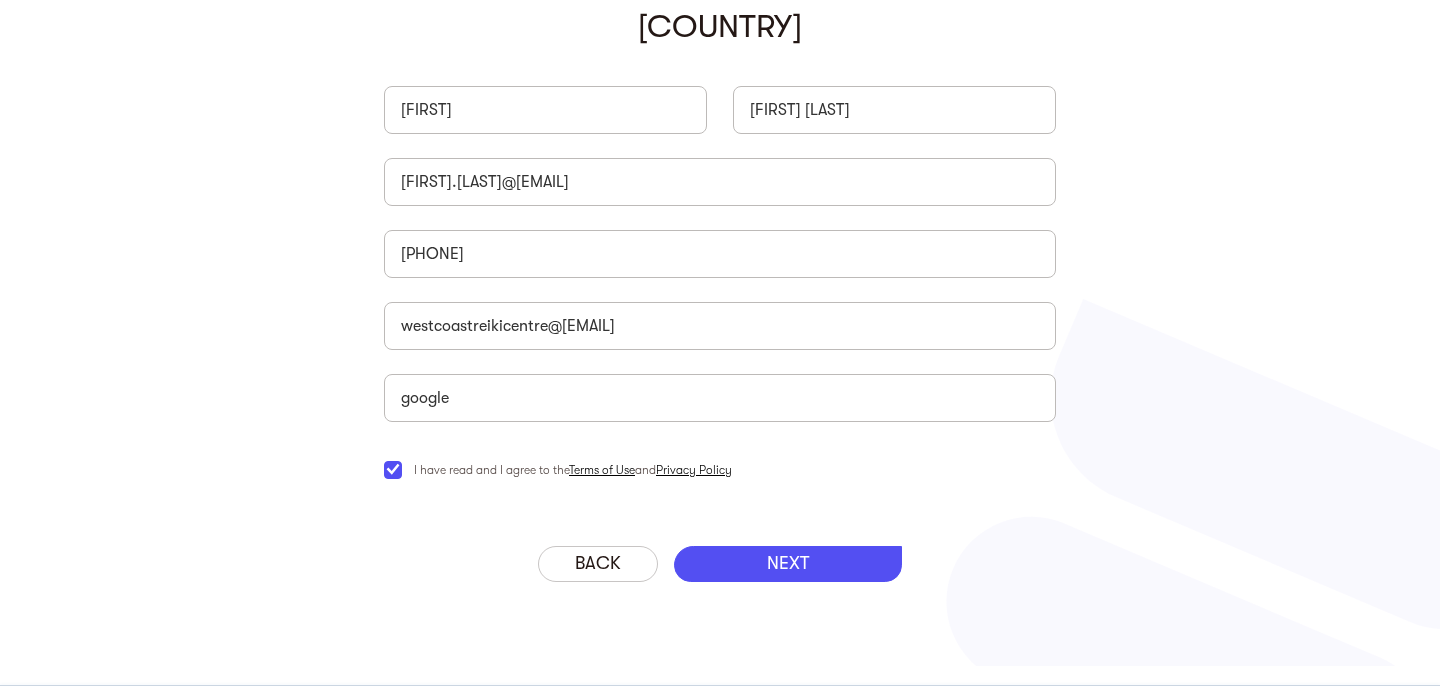 click on "NEXT" at bounding box center (788, 564) 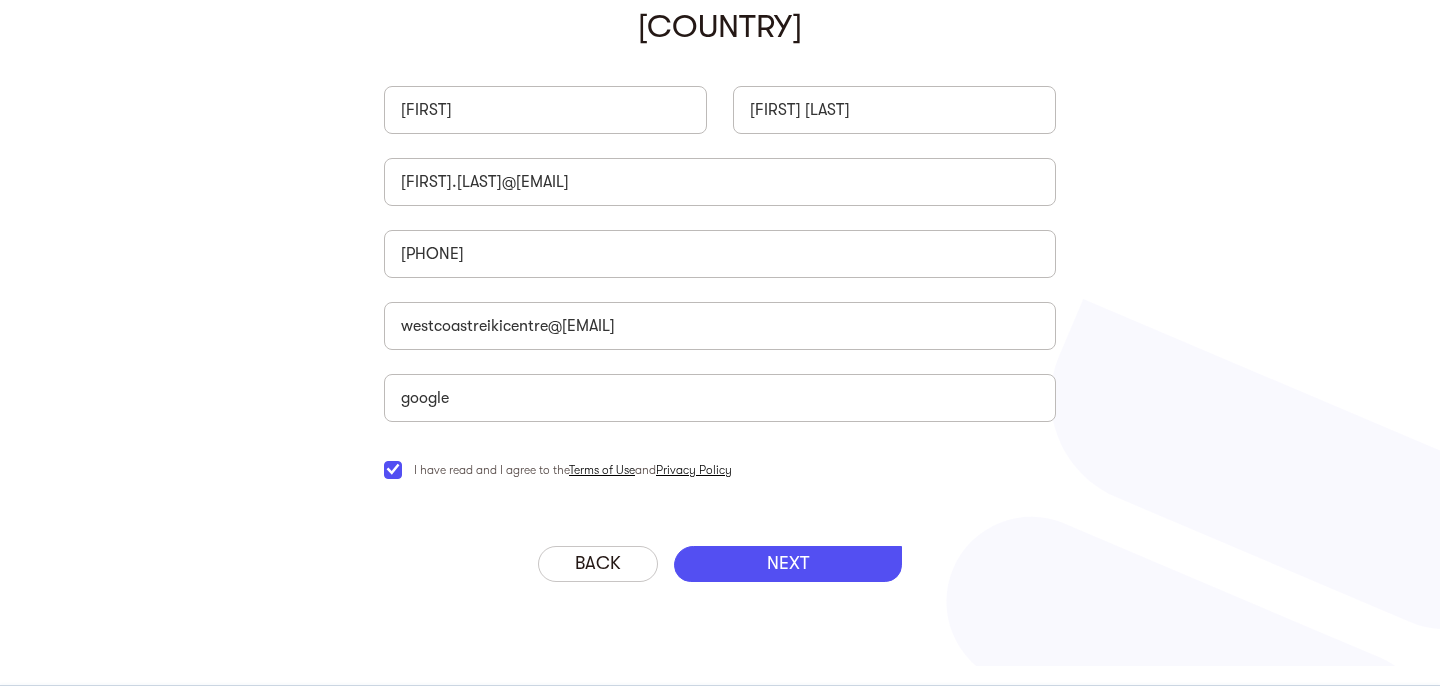 click on "NEXT" at bounding box center (788, 564) 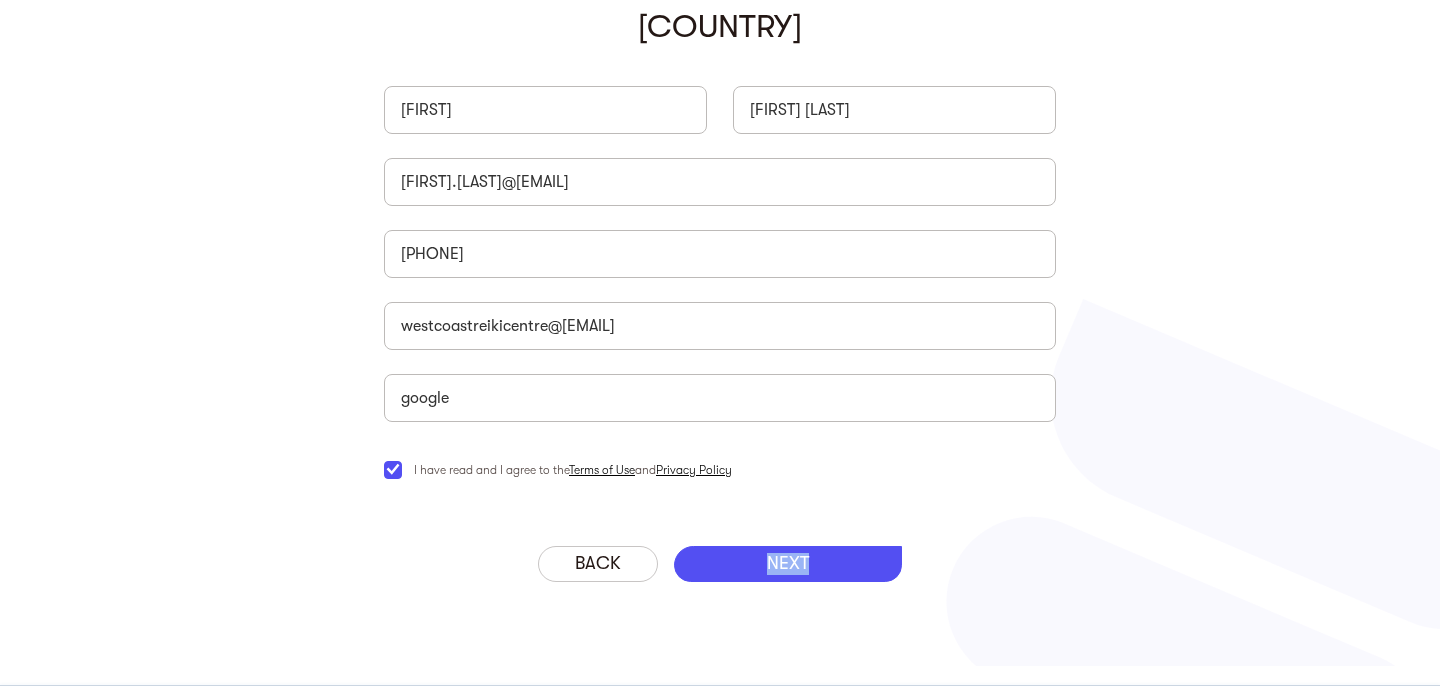 click on "NEXT" at bounding box center [788, 564] 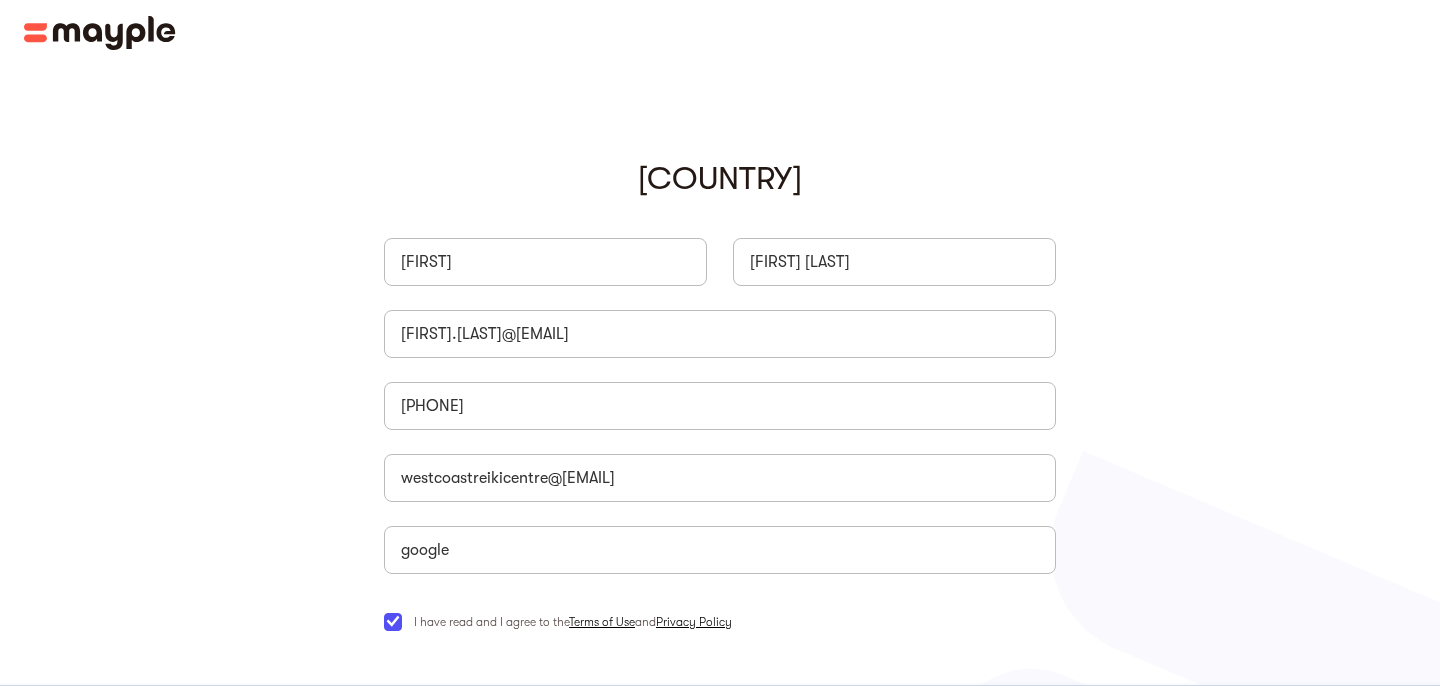 click at bounding box center [100, 33] 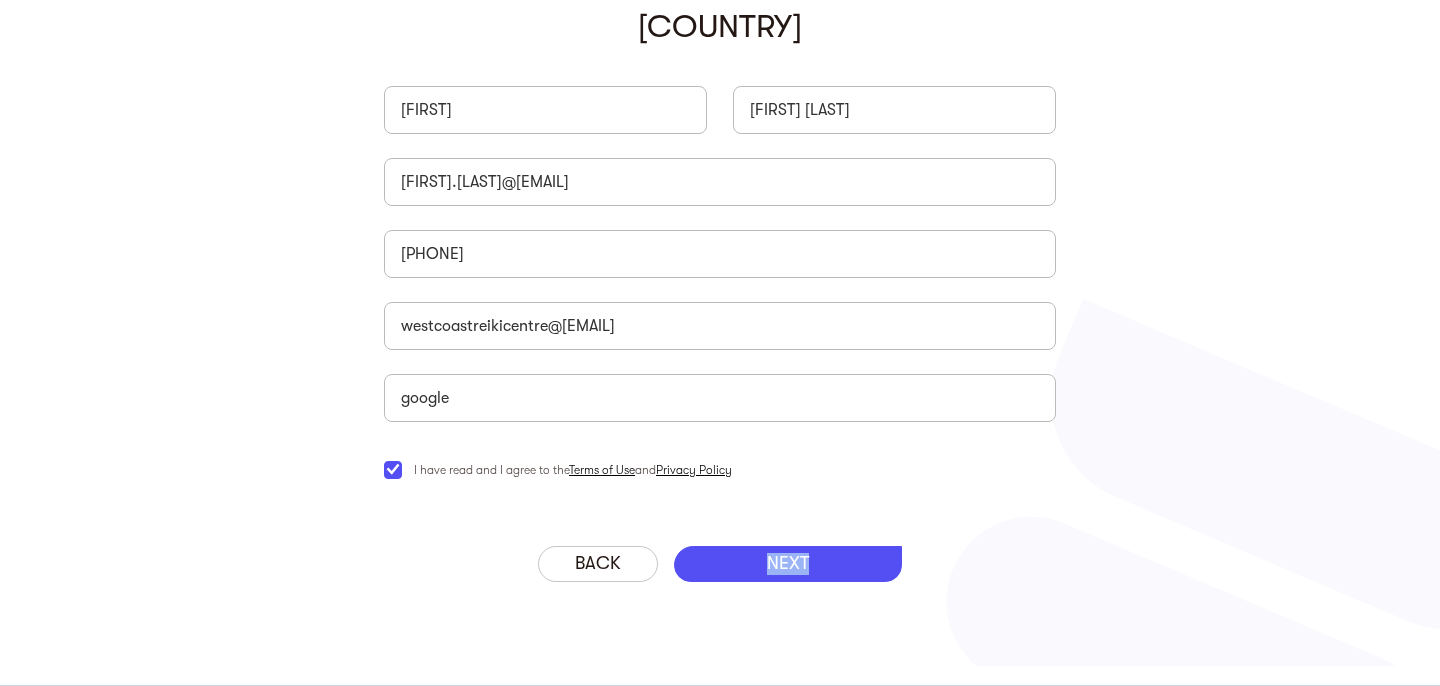click on "NEXT" at bounding box center [788, 564] 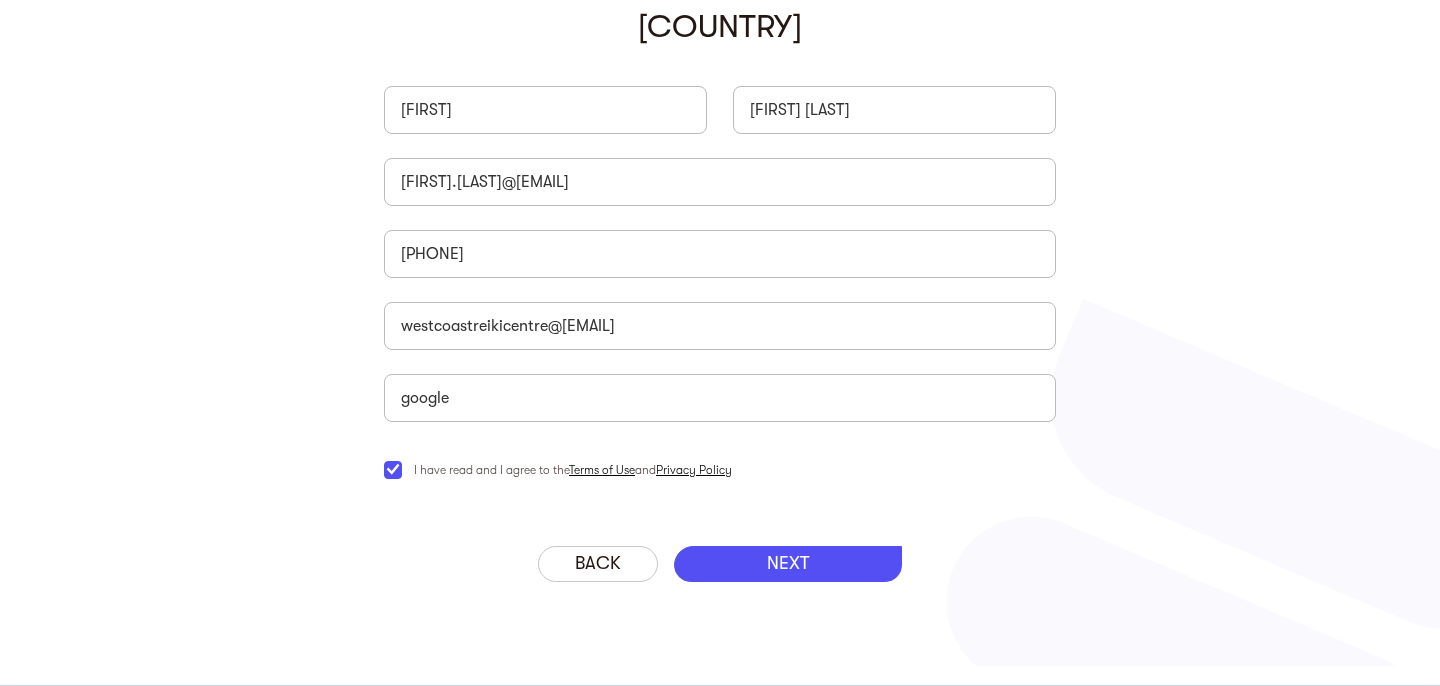 click on "NEXT" at bounding box center (788, 564) 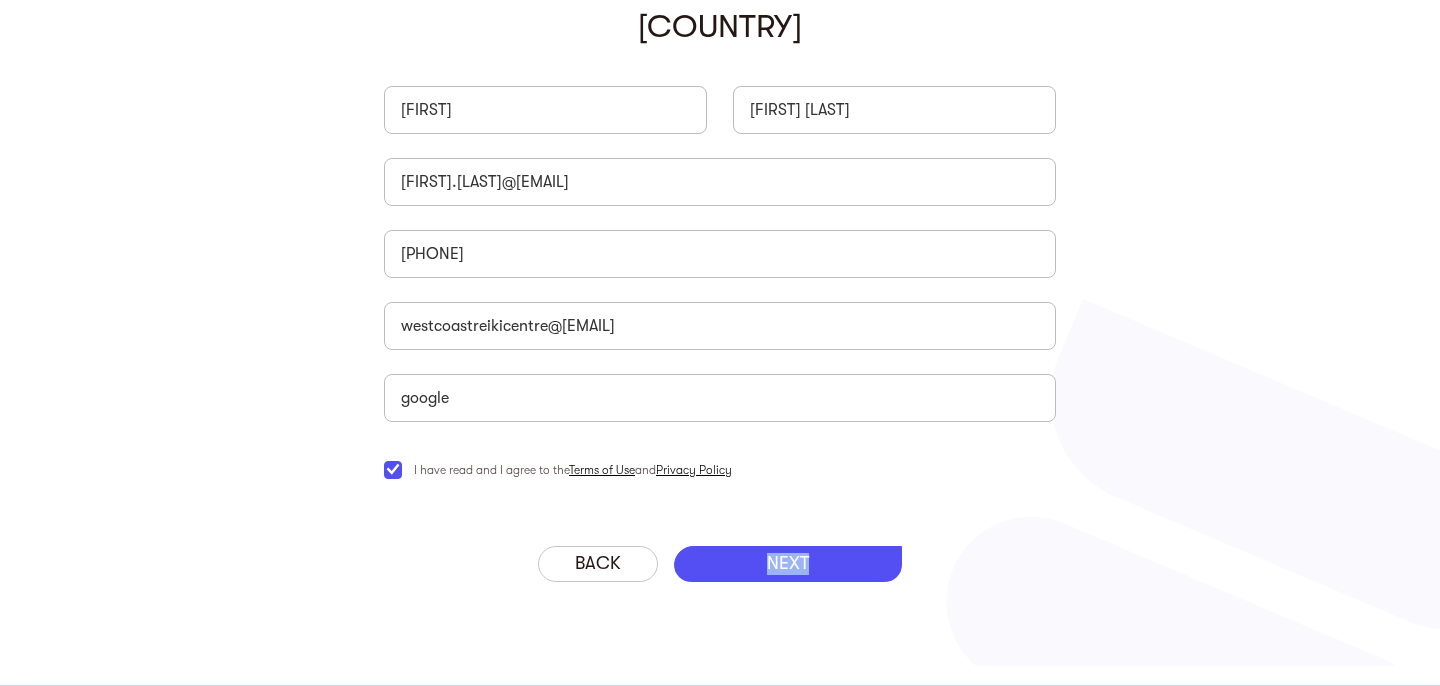 click on "NEXT" at bounding box center [788, 564] 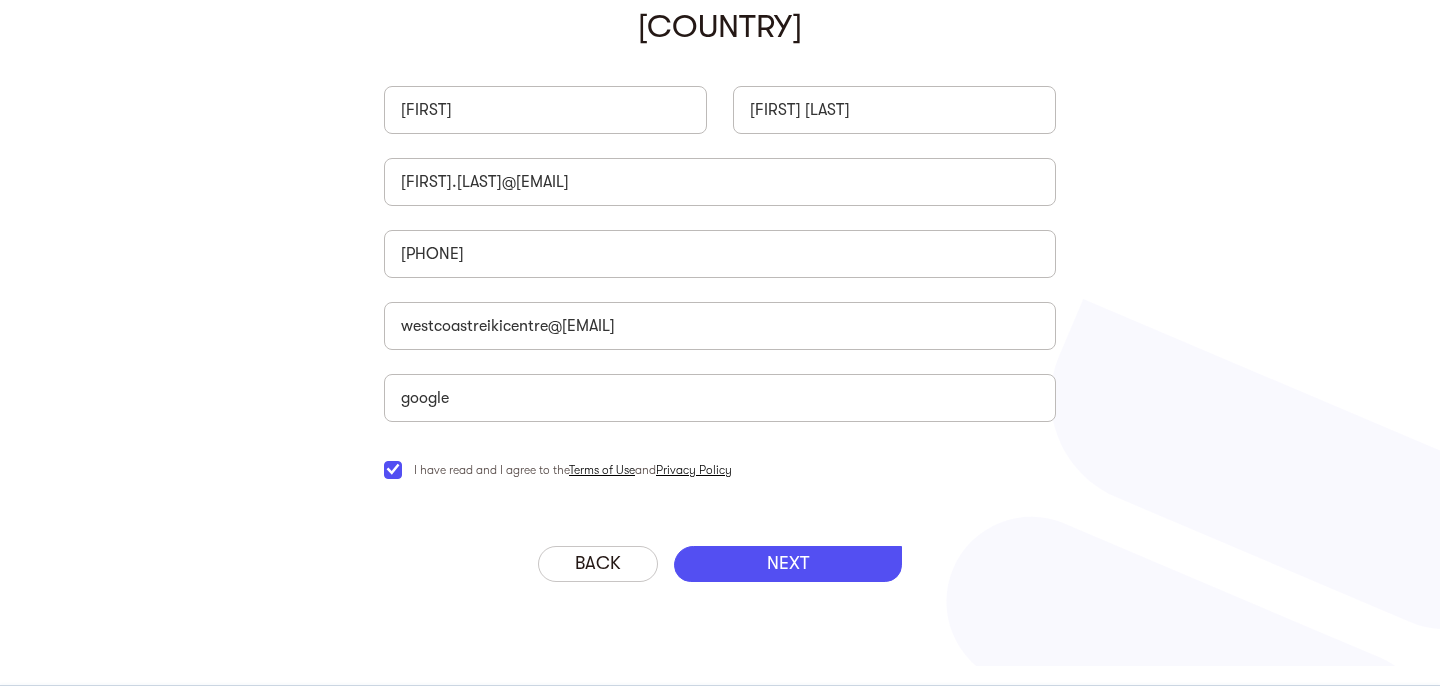 click on "‍ How can we connect? Karen McCullough karen.mccullough@gmail.com 7788281041 westcoastreikicentre@gmail.com Company Name  * google I have read and I agree to the  Terms of Use  and  Privacy Policy Thank you! Your submission has been received! Oops! Something went wrong while submitting the form." at bounding box center [720, 259] 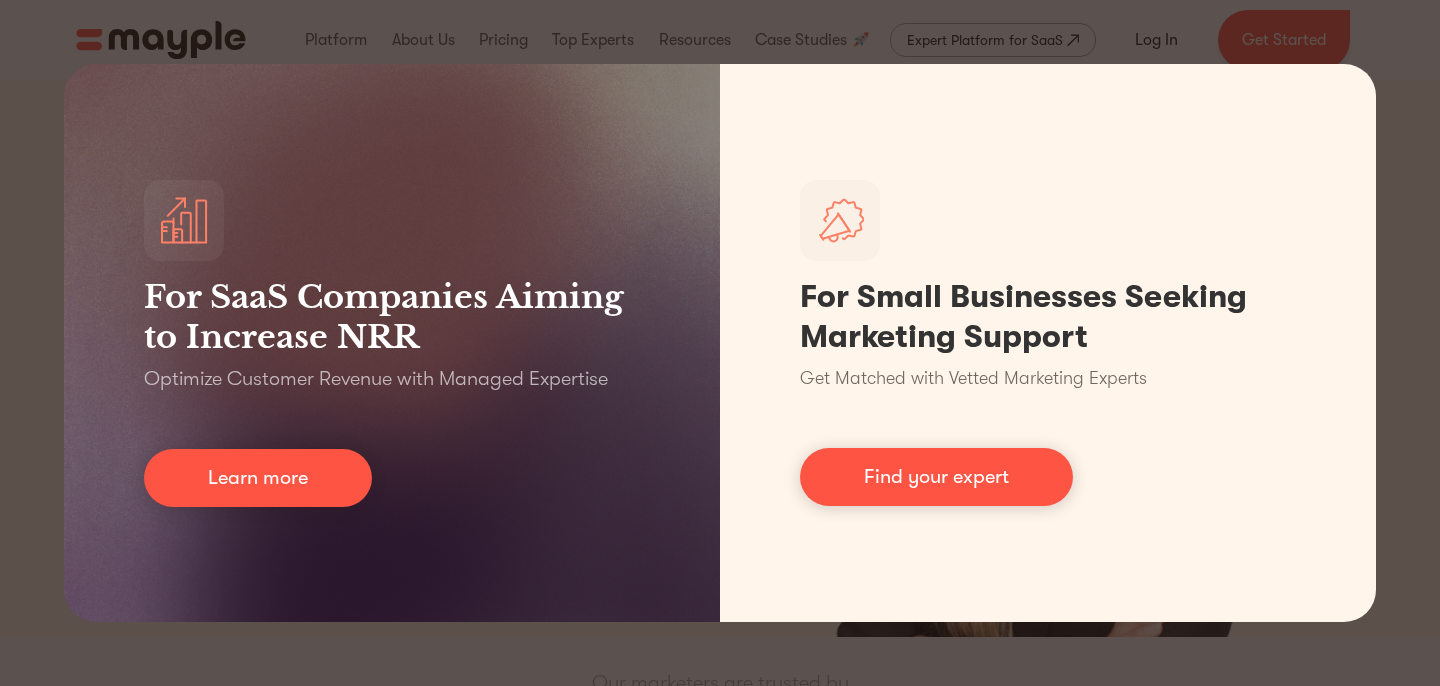 scroll, scrollTop: 0, scrollLeft: 0, axis: both 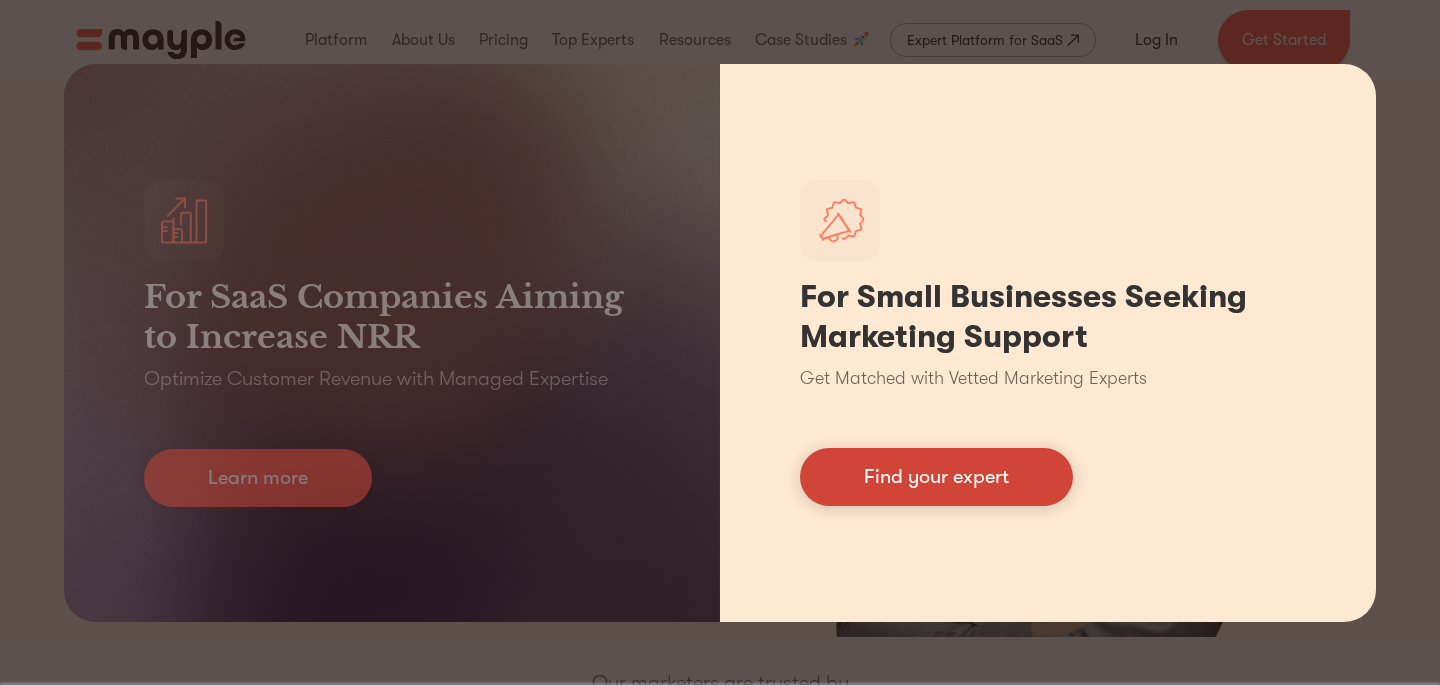 click on "Find your expert" at bounding box center [936, 477] 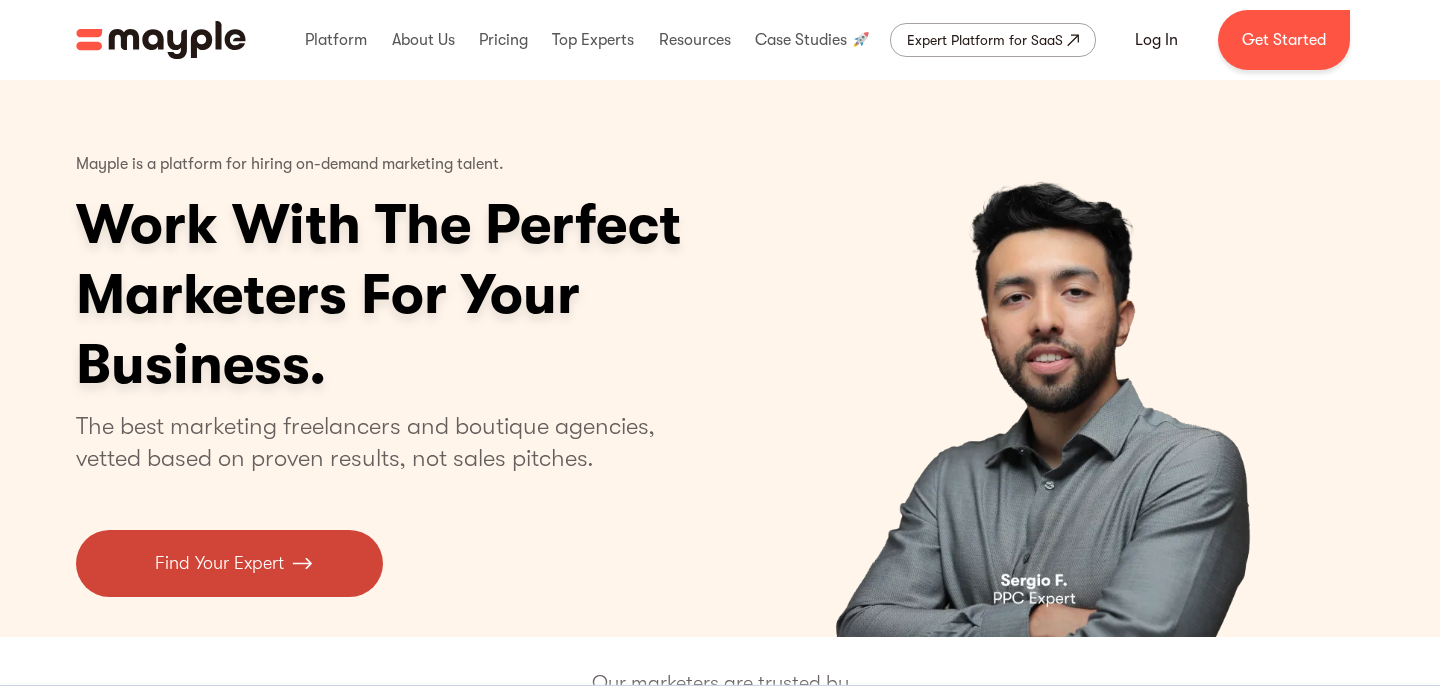 click on "Find Your Expert" at bounding box center [219, 563] 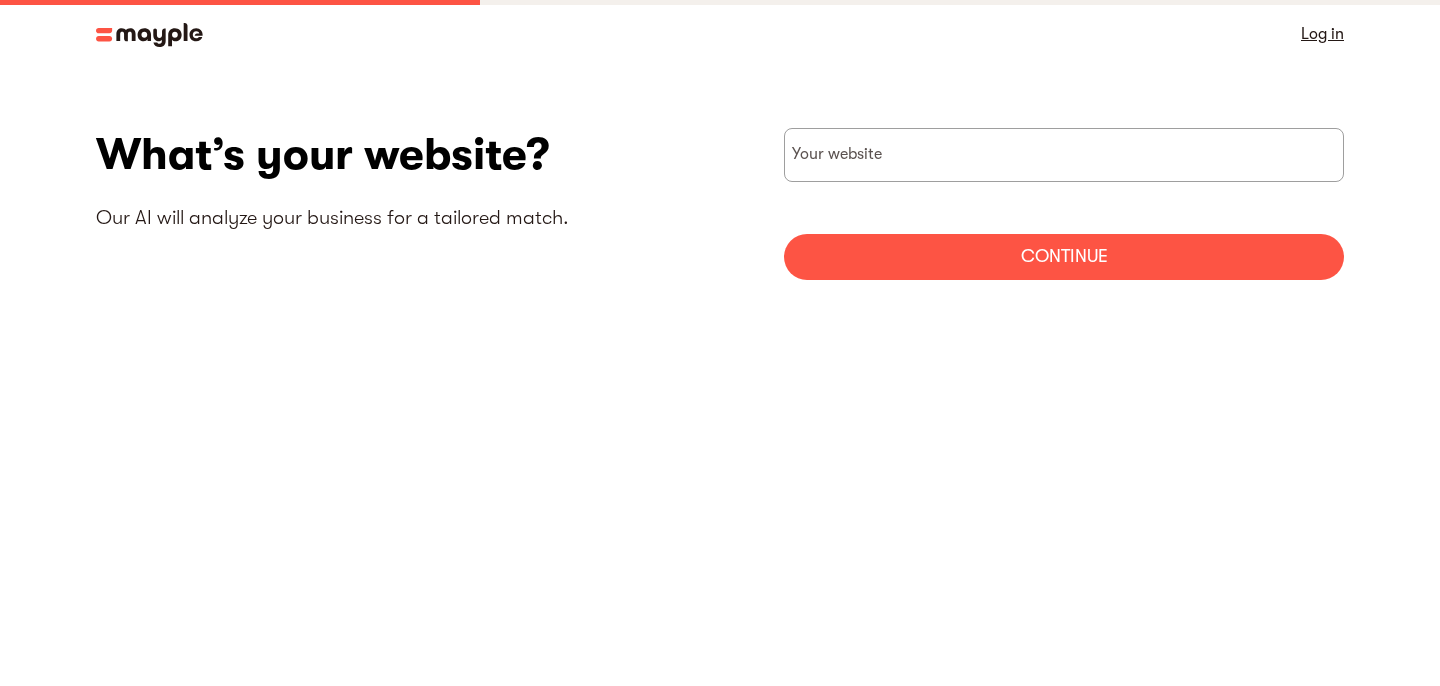 scroll, scrollTop: 0, scrollLeft: 0, axis: both 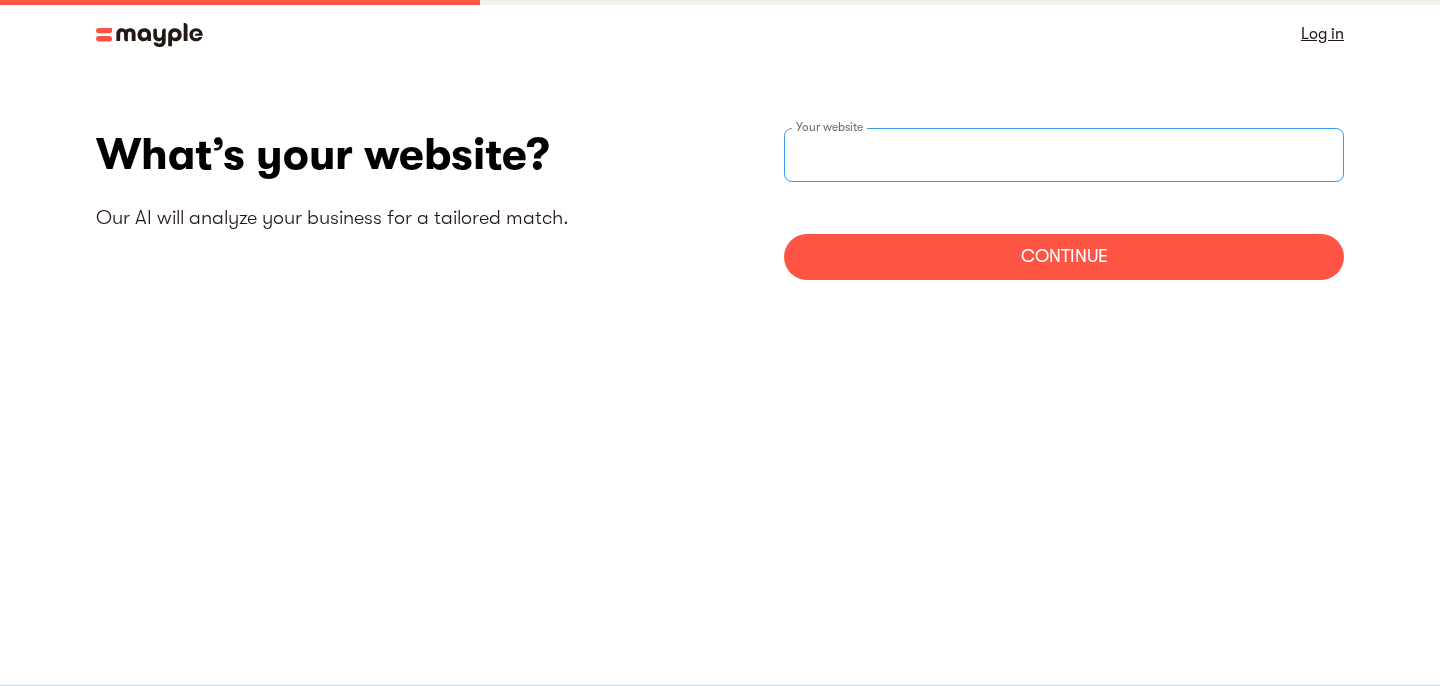 click at bounding box center (1064, 155) 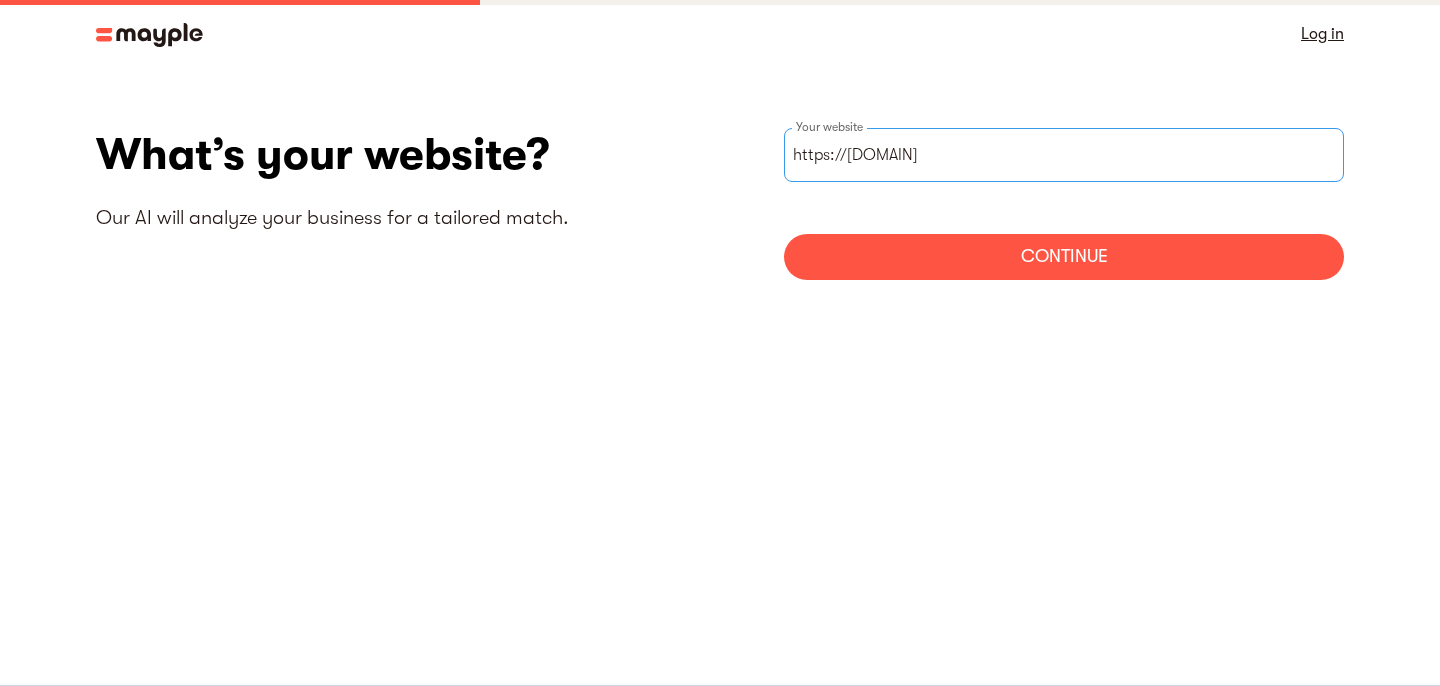 type on "https://westcoastreikicentre.ca" 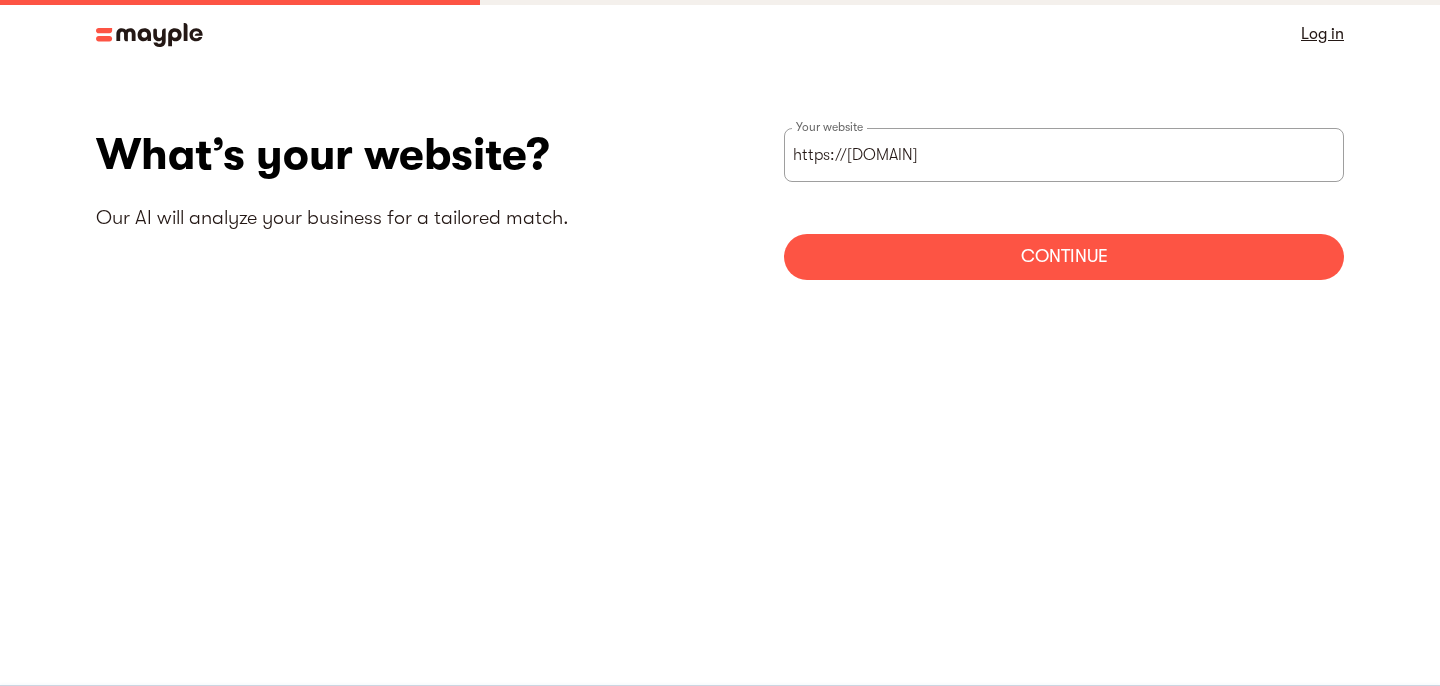 click on "Continue" at bounding box center (1064, 257) 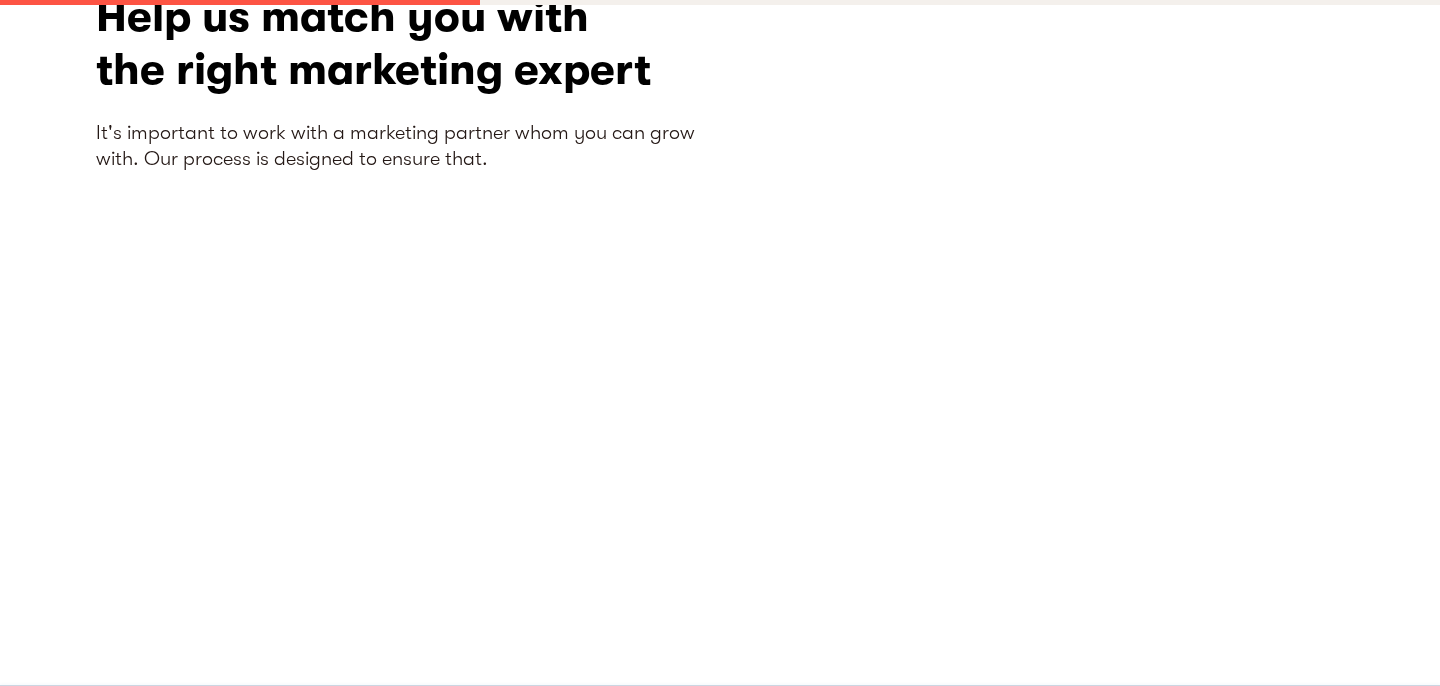 scroll, scrollTop: 0, scrollLeft: 0, axis: both 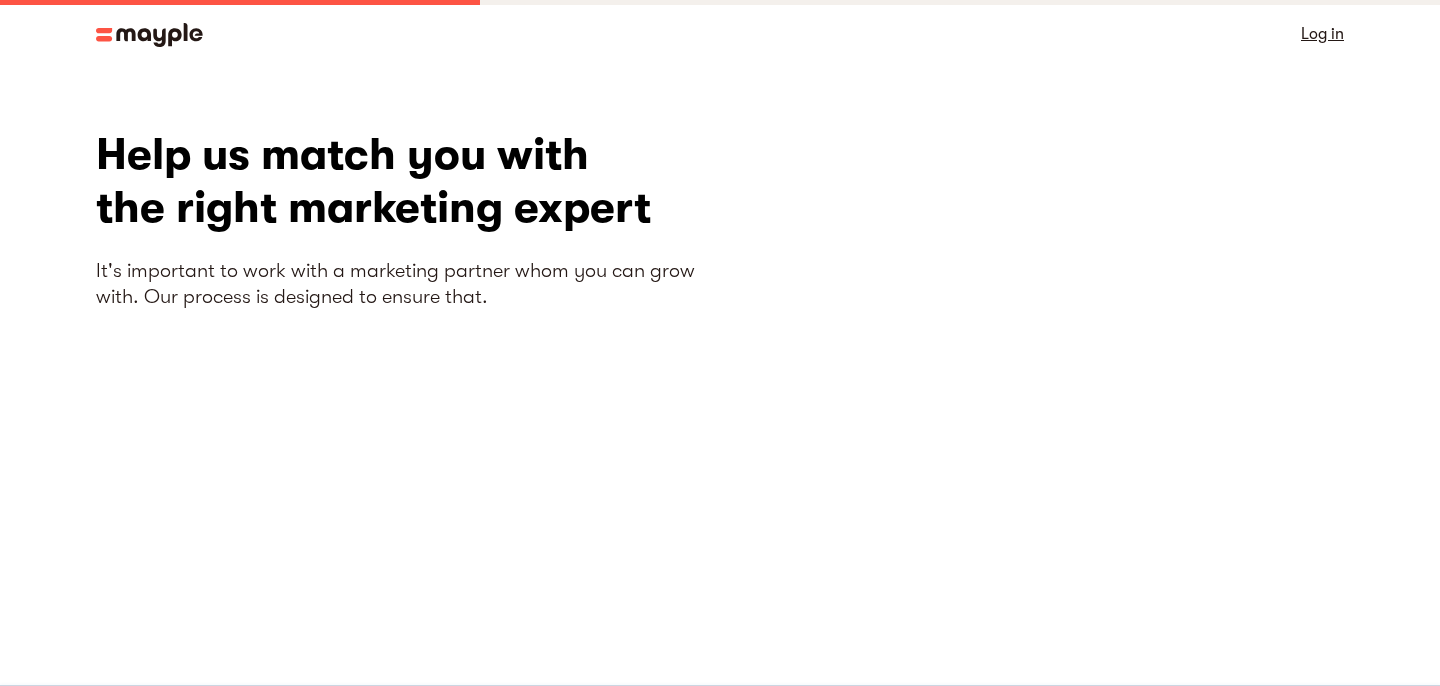 click on "Help us match you with  the right marketing expert It's important to work with a marketing partner whom you can grow with. Our process is designed to ensure that." at bounding box center (408, 508) 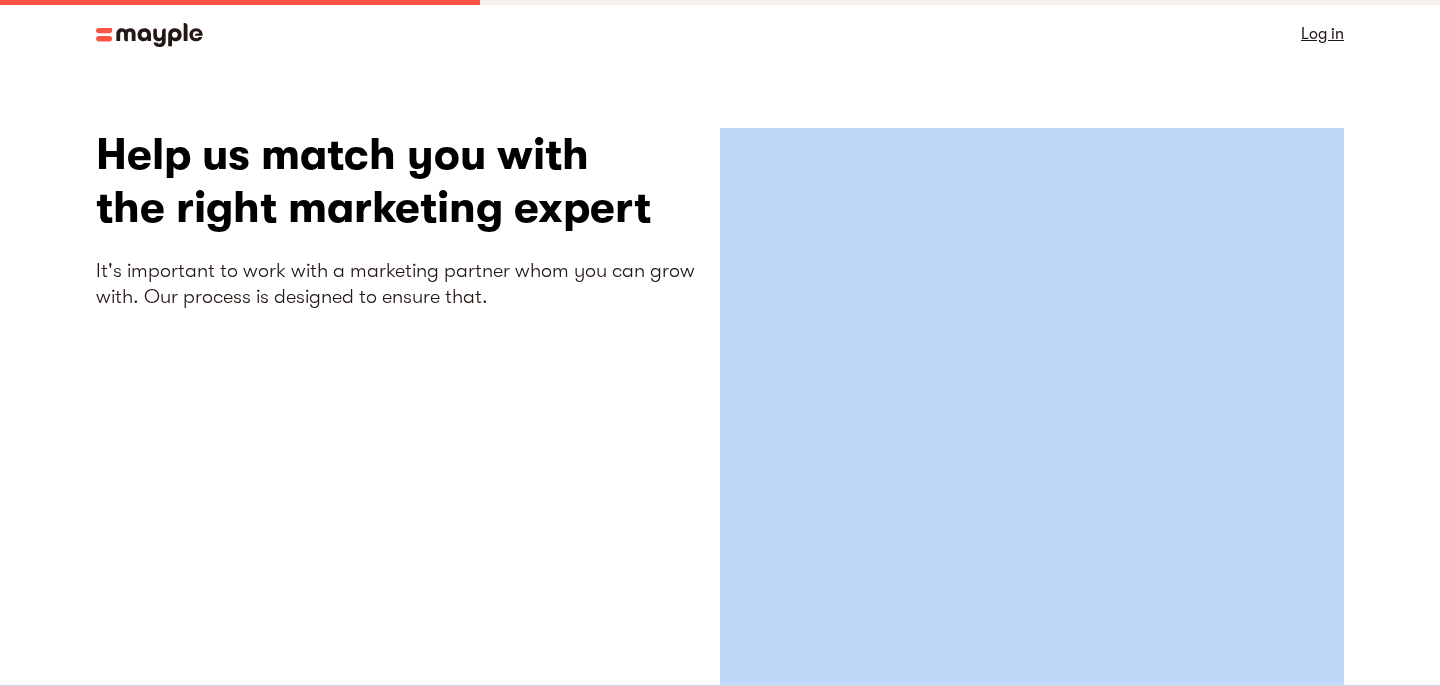 click on "Help us match you with  the right marketing expert It's important to work with a marketing partner whom you can grow with. Our process is designed to ensure that." at bounding box center [408, 508] 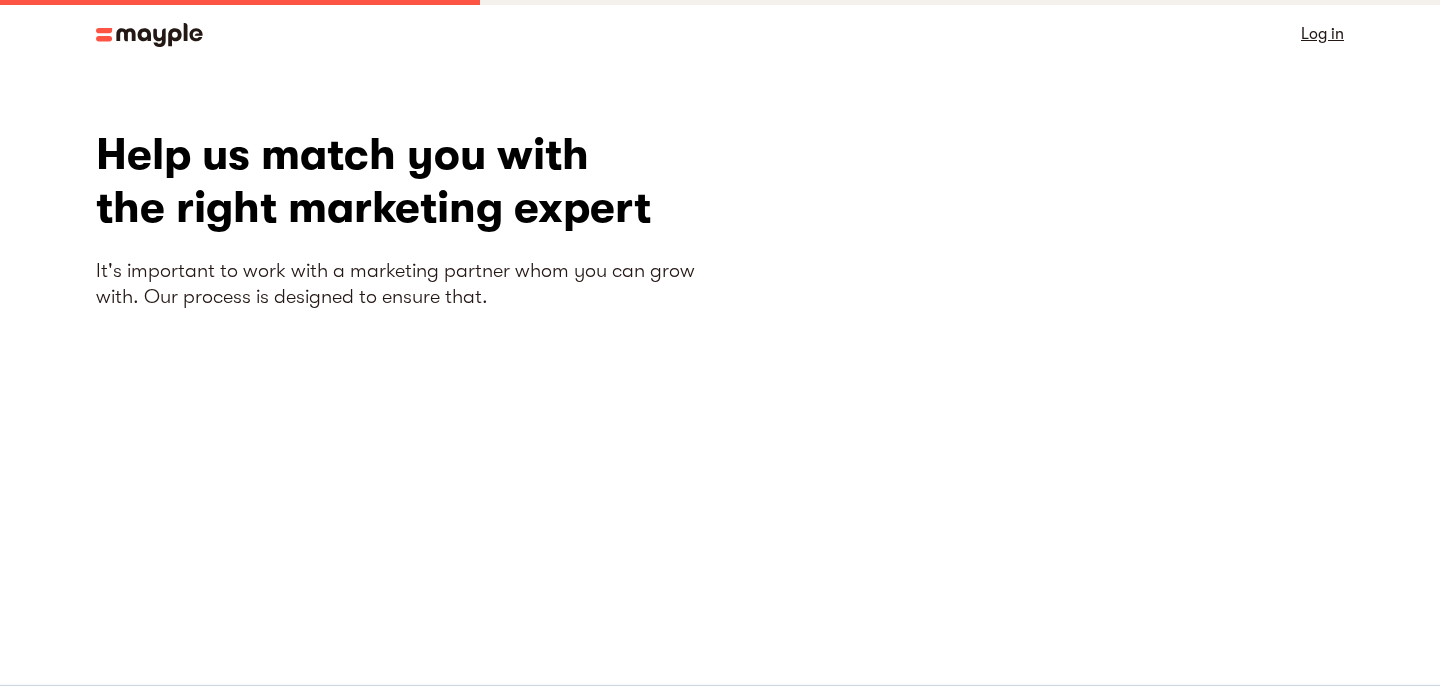 click on "Help us match you with  the right marketing expert It's important to work with a marketing partner whom you can grow with. Our process is designed to ensure that." at bounding box center (408, 508) 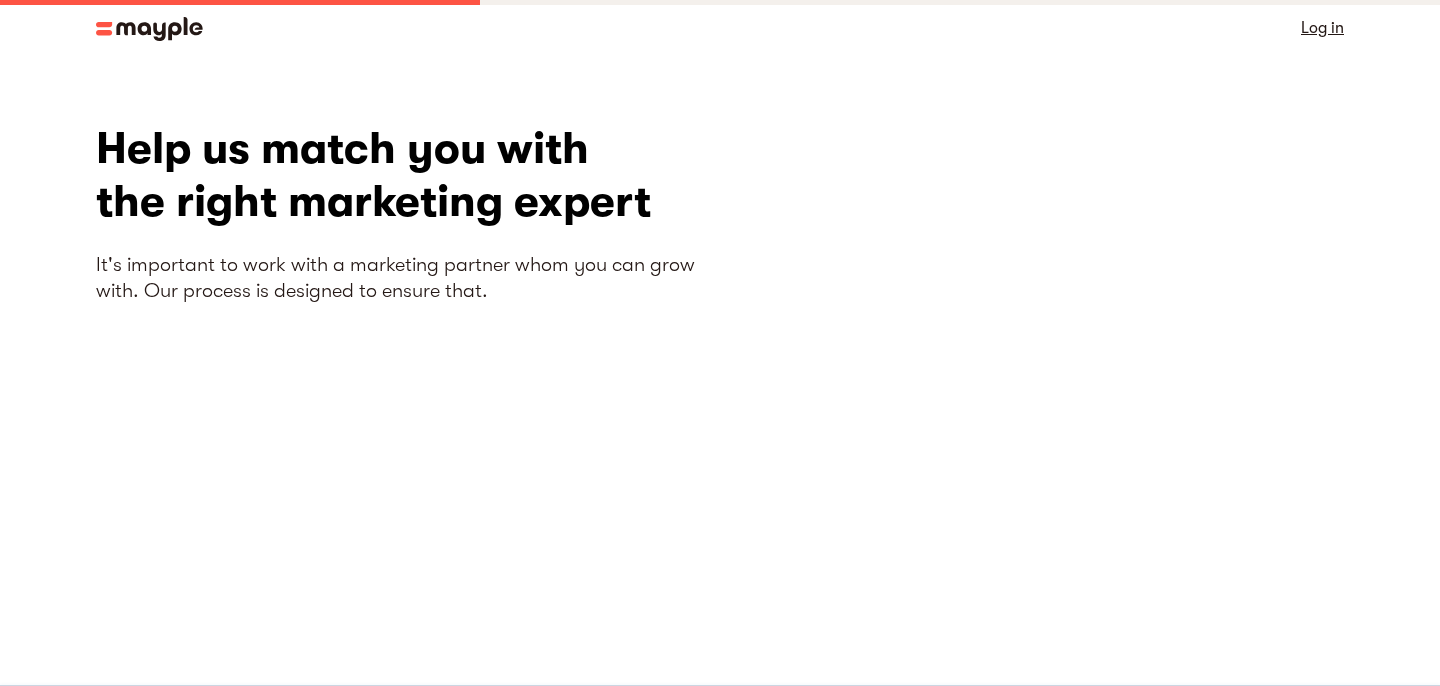 scroll, scrollTop: 0, scrollLeft: 0, axis: both 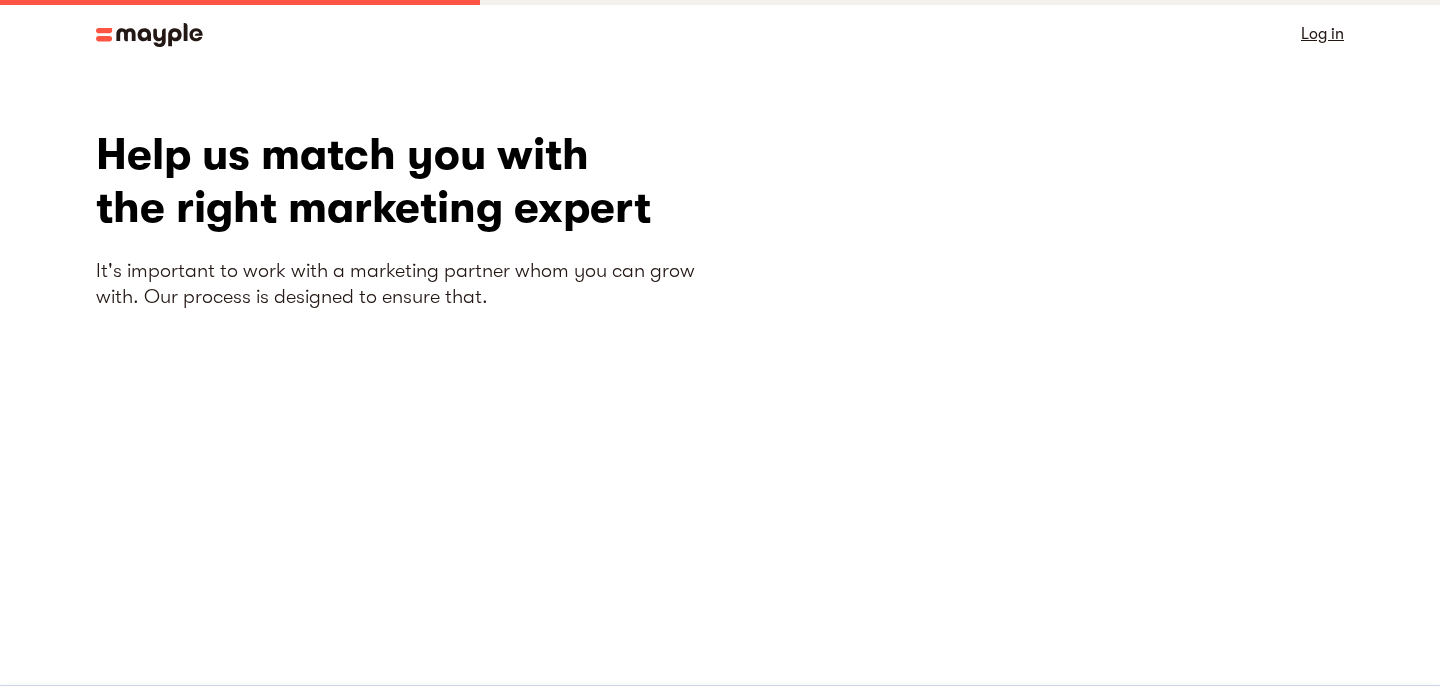 click at bounding box center (149, 35) 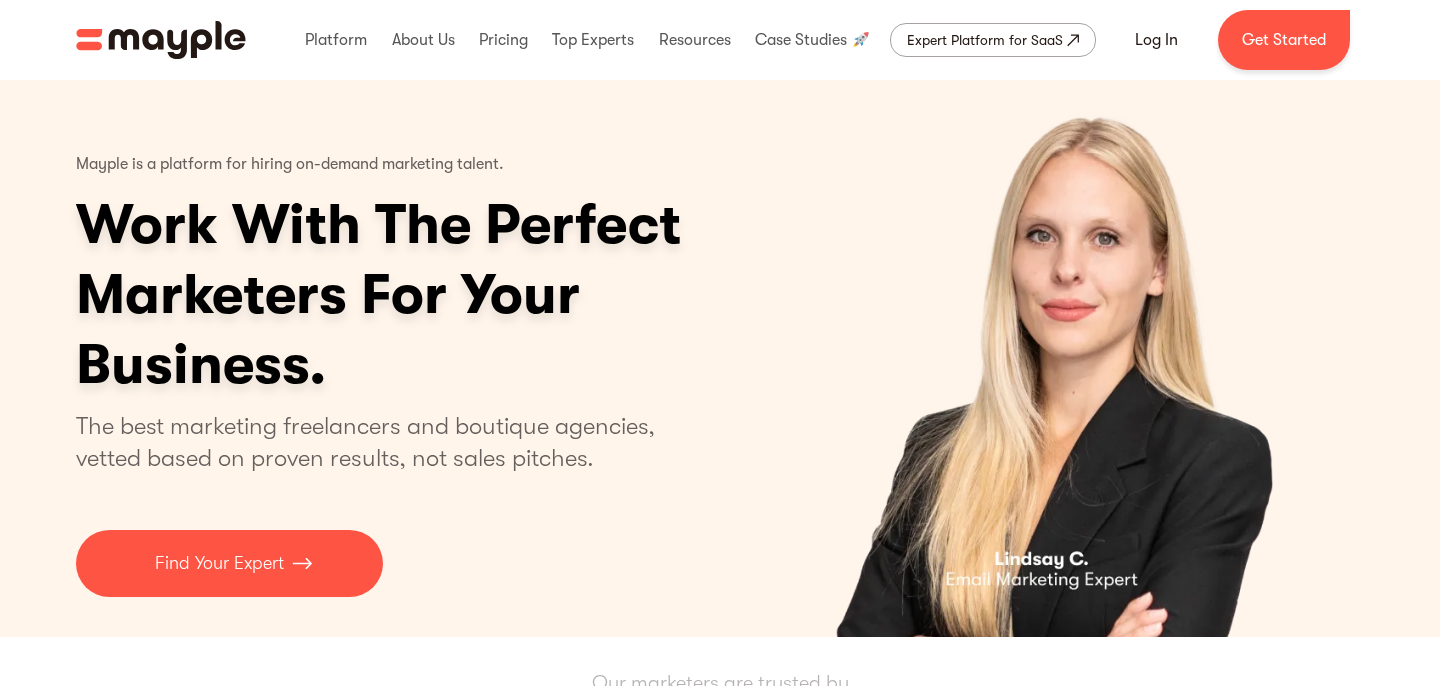 scroll, scrollTop: 0, scrollLeft: 0, axis: both 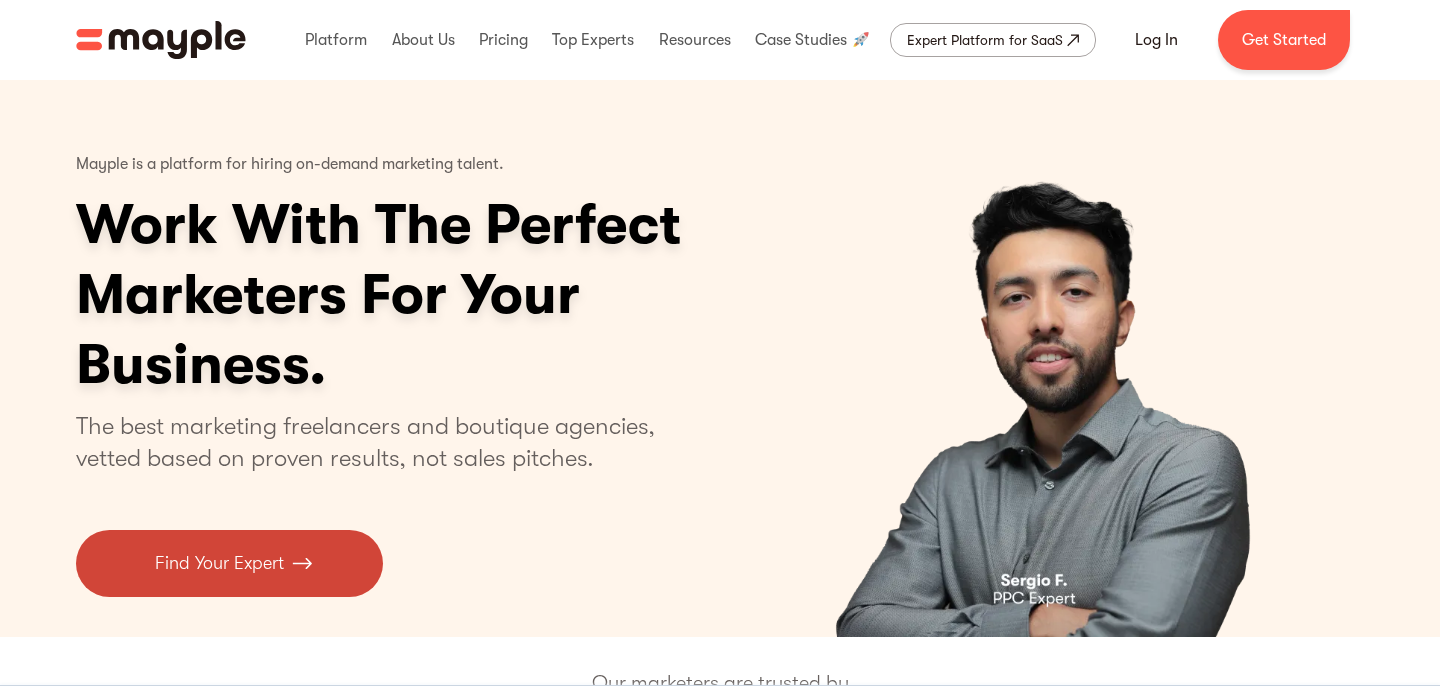 click on "Find Your Expert" at bounding box center [229, 563] 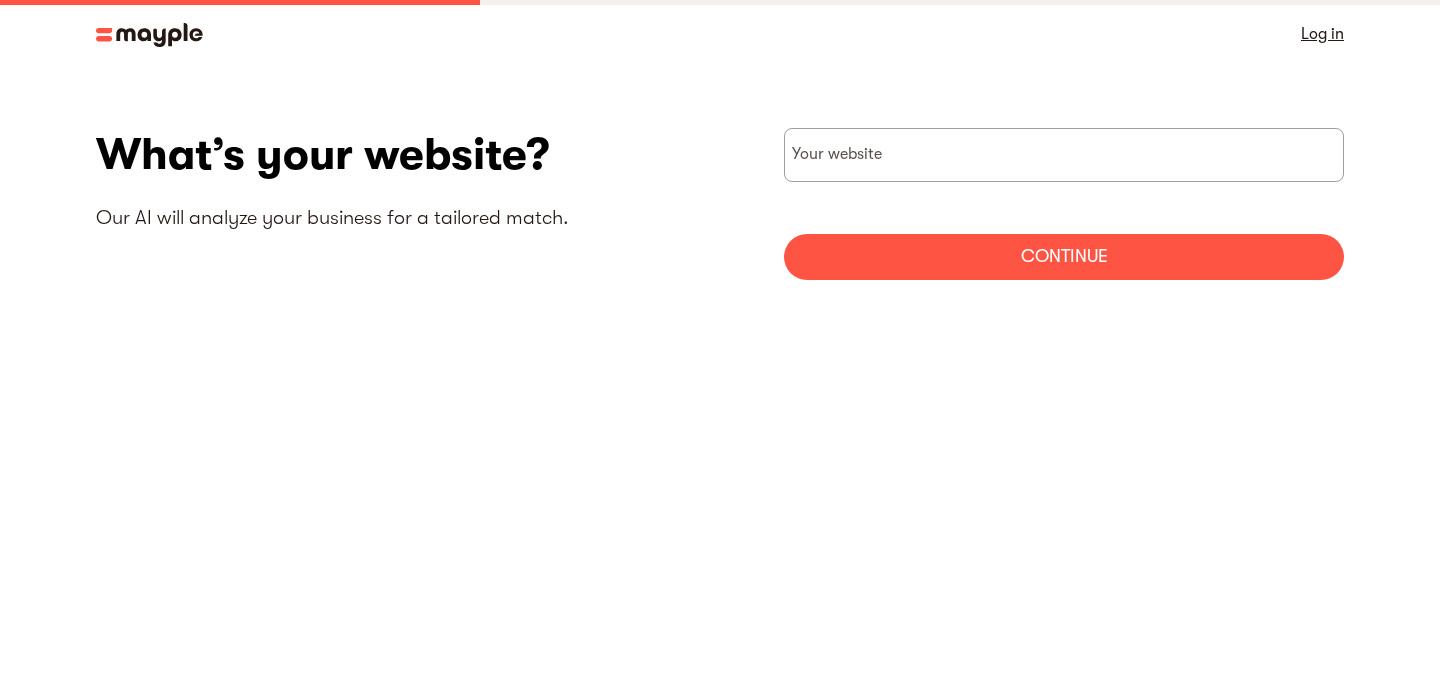 scroll, scrollTop: 0, scrollLeft: 0, axis: both 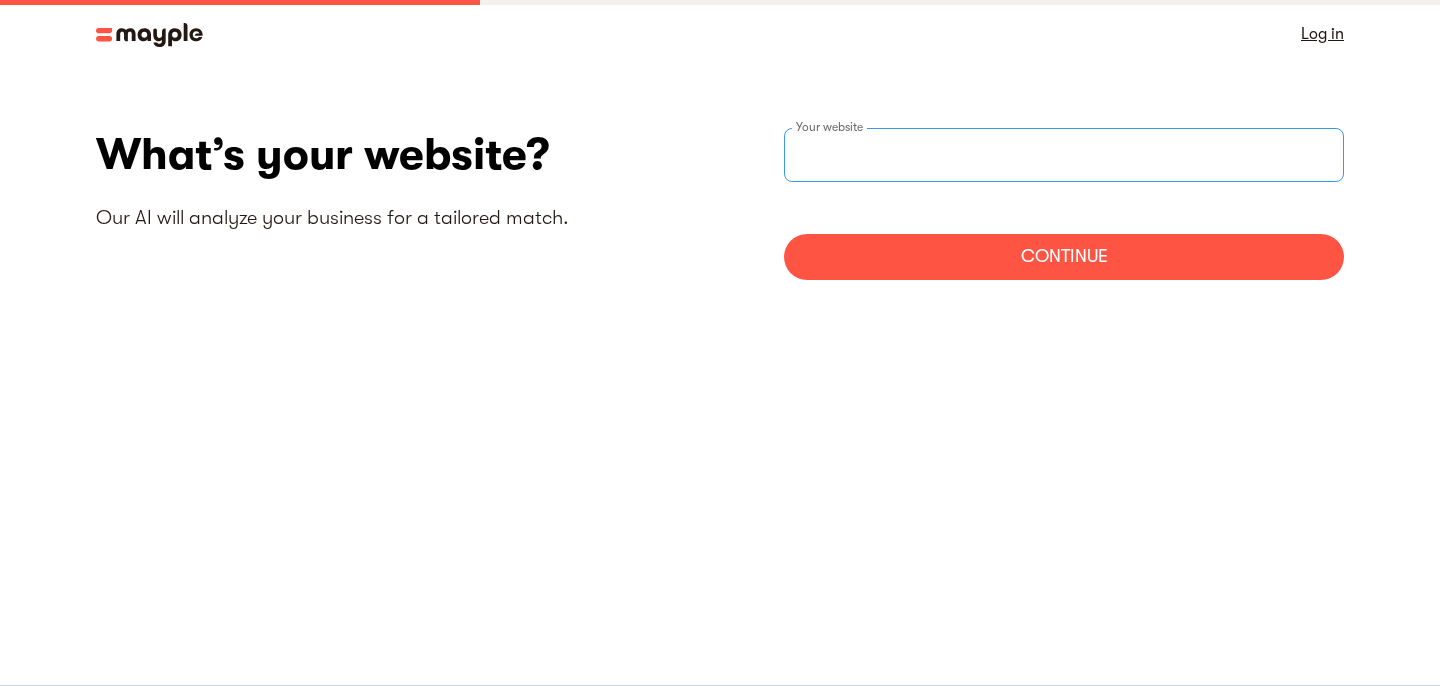click at bounding box center [1064, 155] 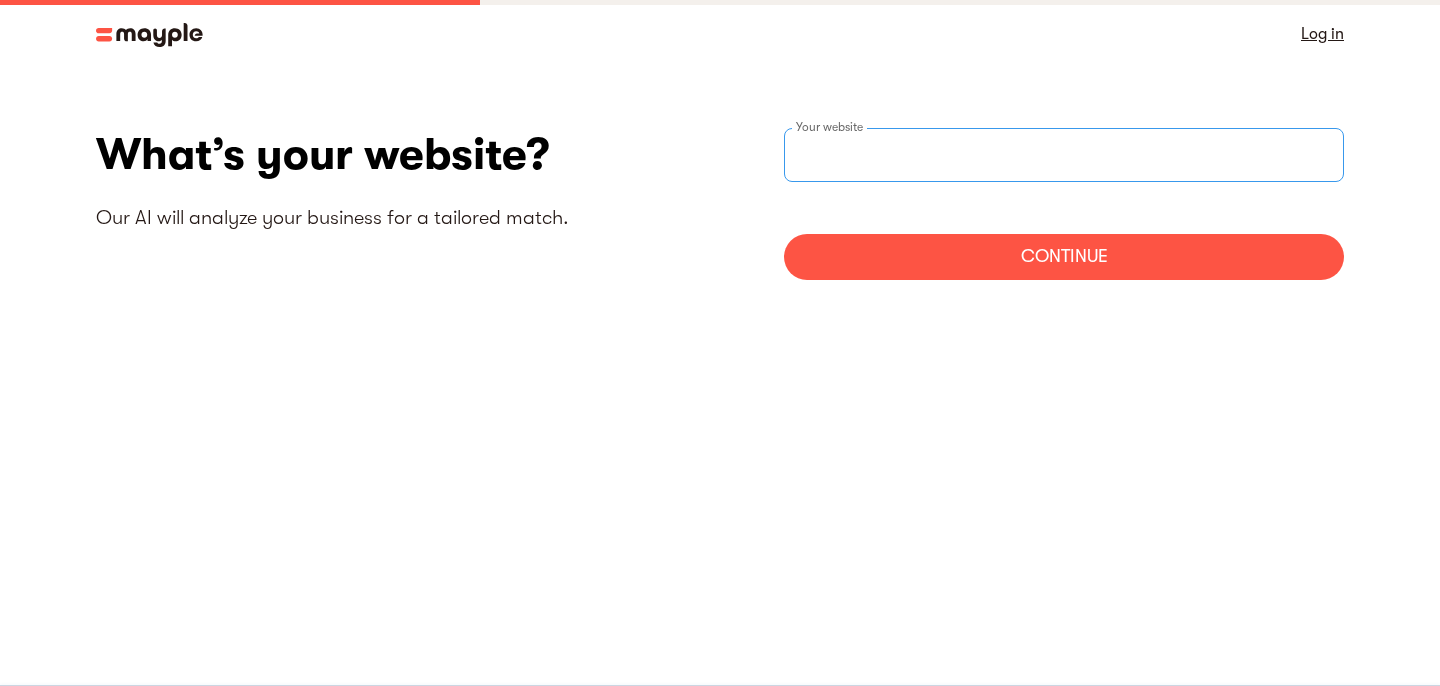 type on "https://westcoastreikicentre.ca" 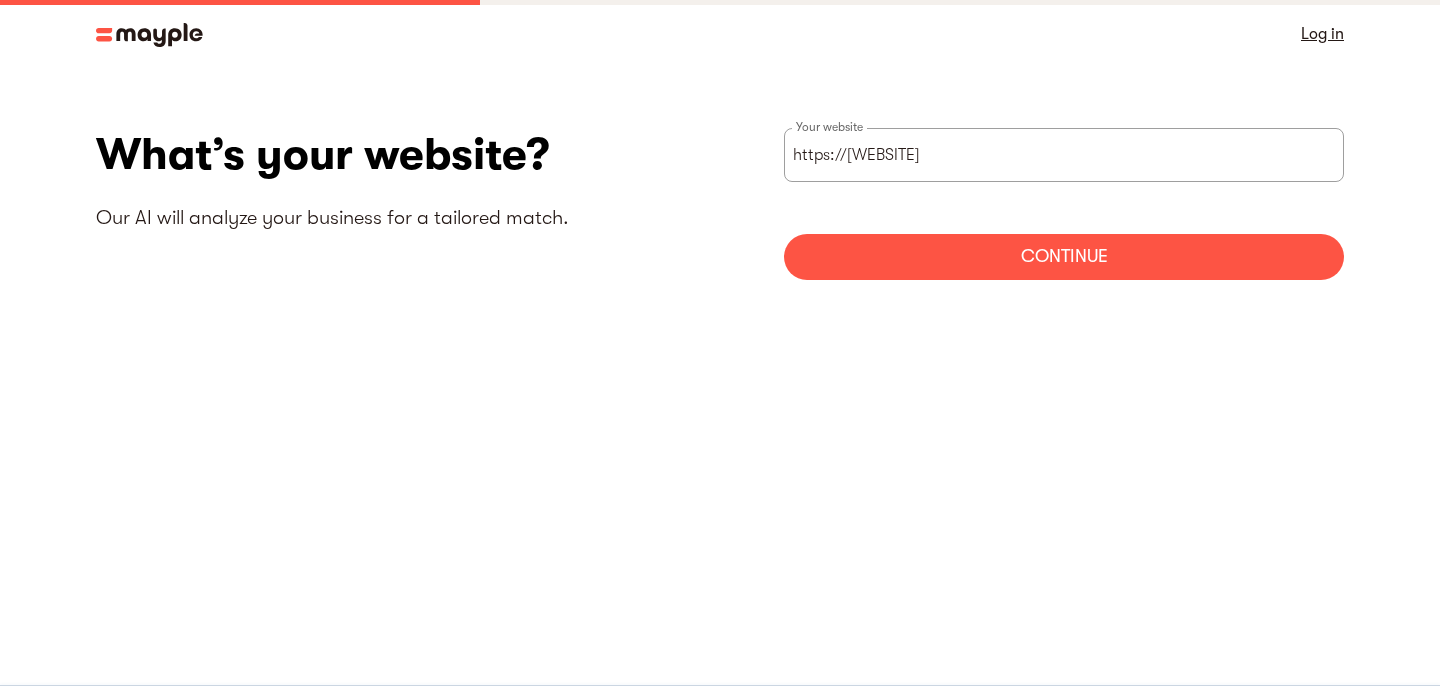 click on "Continue" at bounding box center [1064, 257] 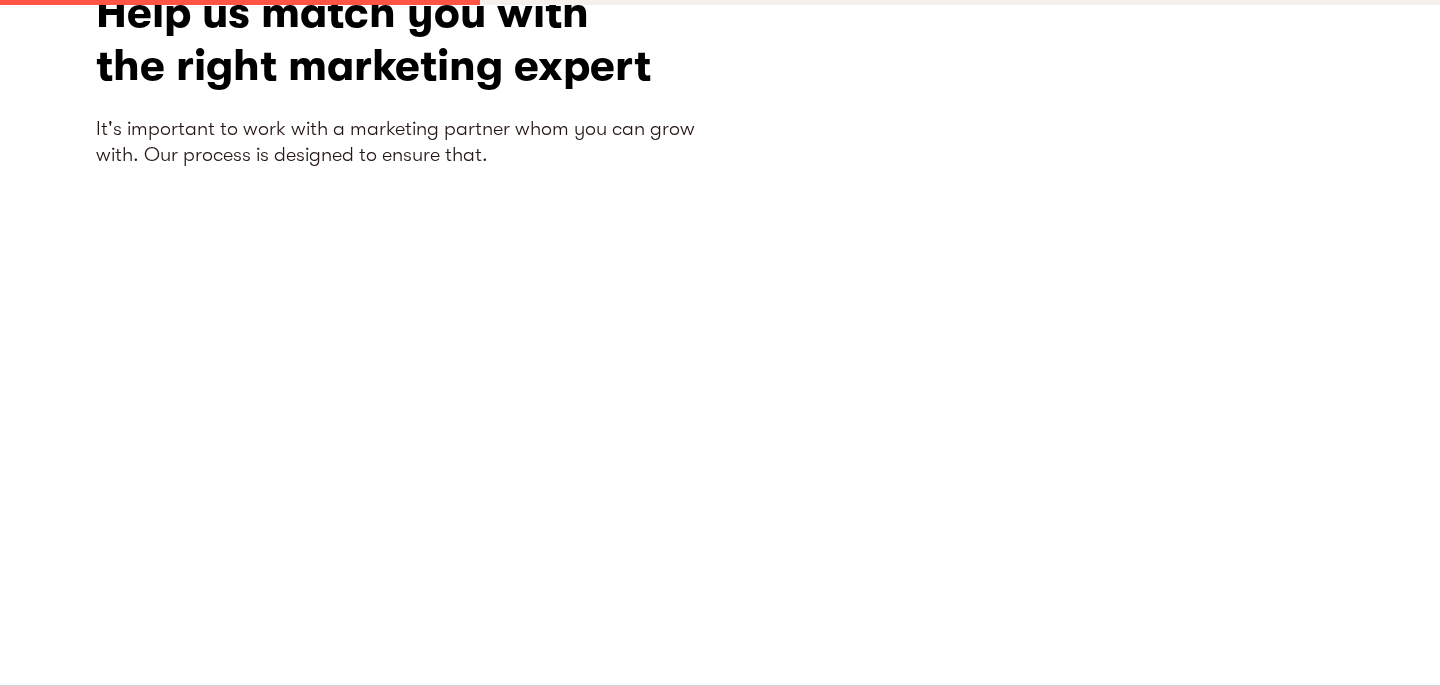 scroll, scrollTop: 0, scrollLeft: 0, axis: both 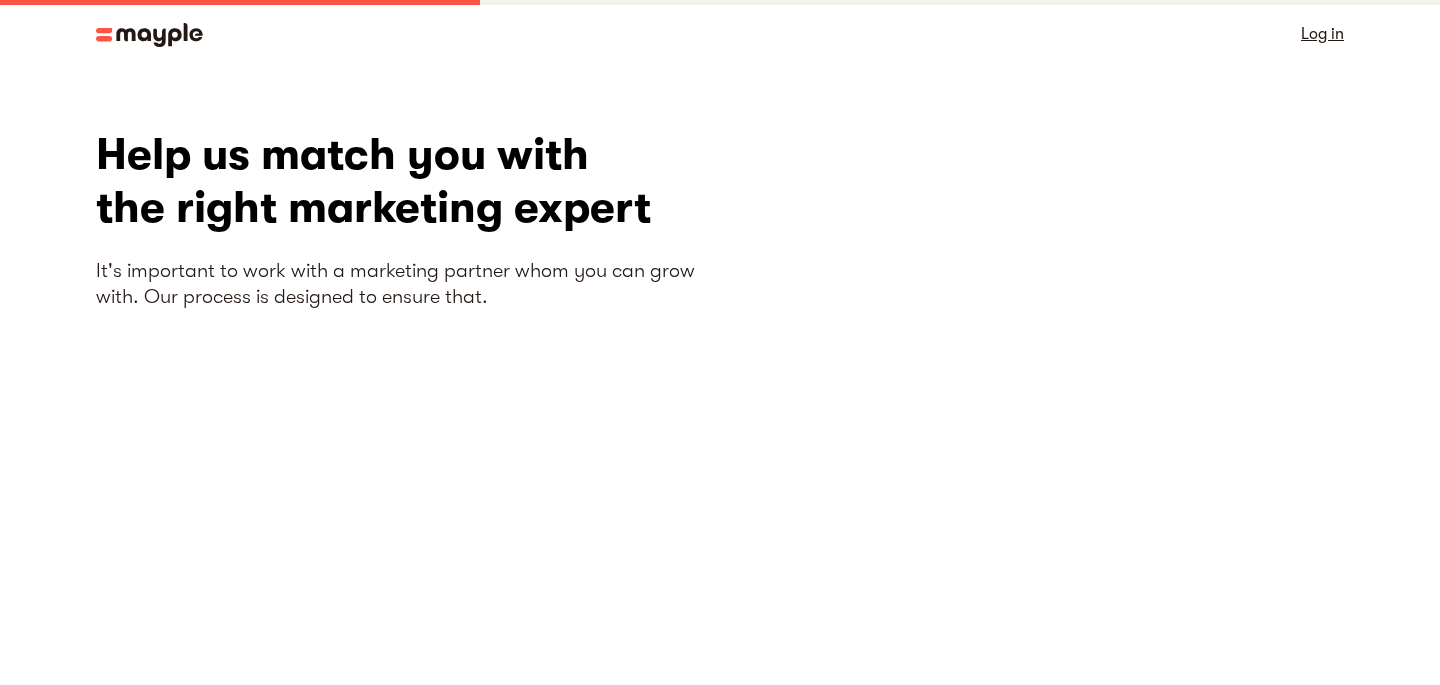 click at bounding box center (149, 35) 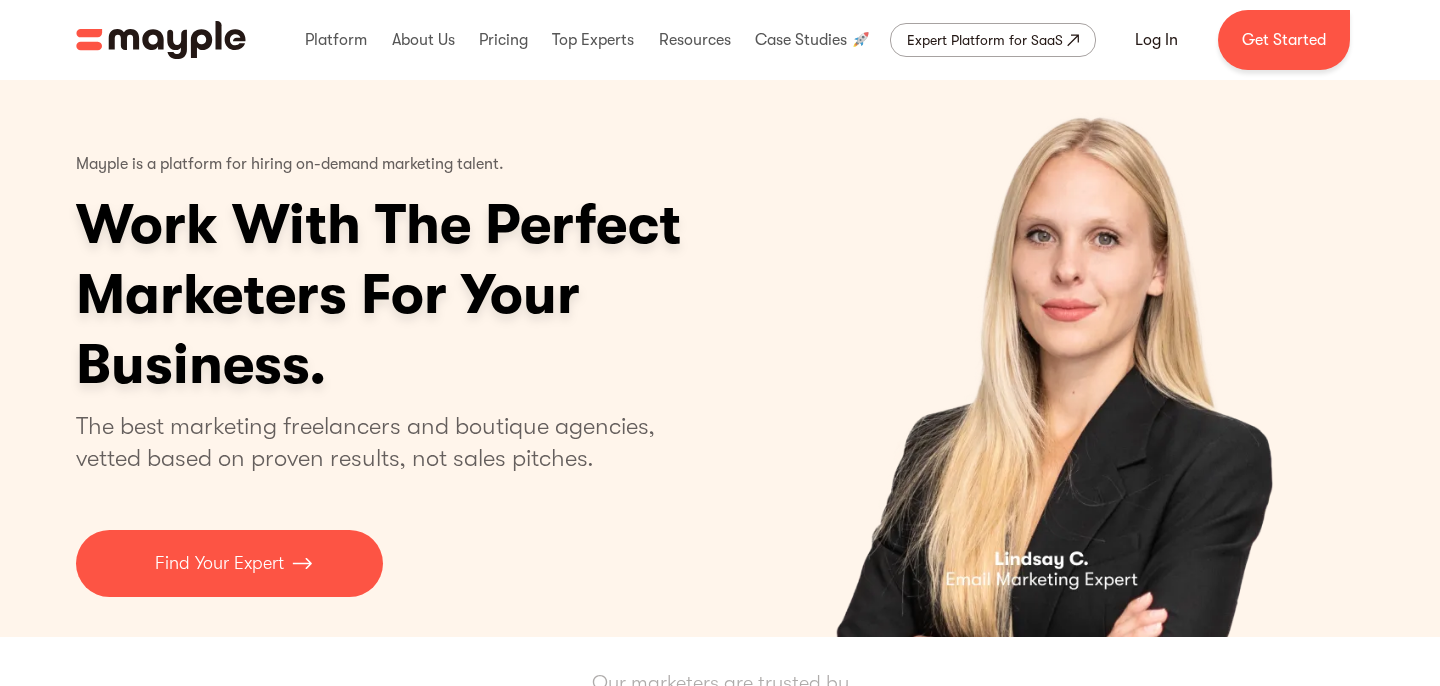 scroll, scrollTop: 0, scrollLeft: 0, axis: both 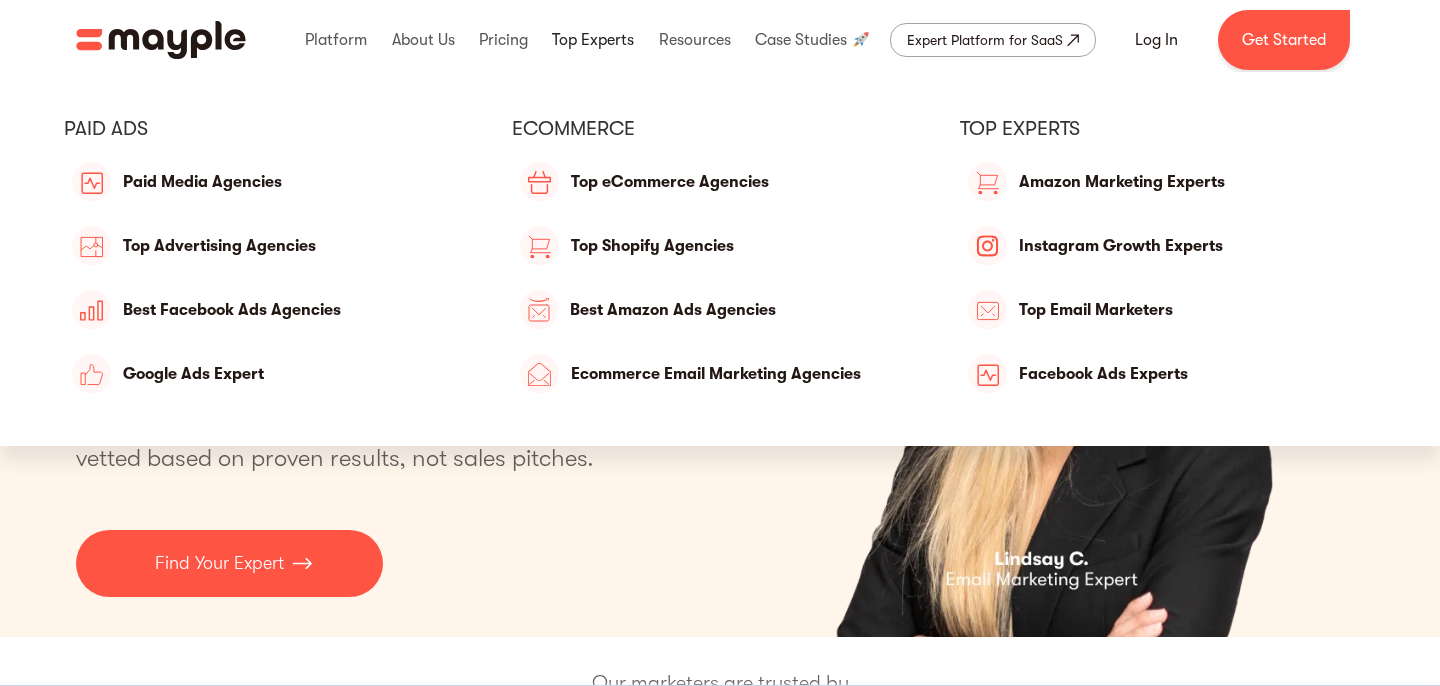 click at bounding box center (593, 40) 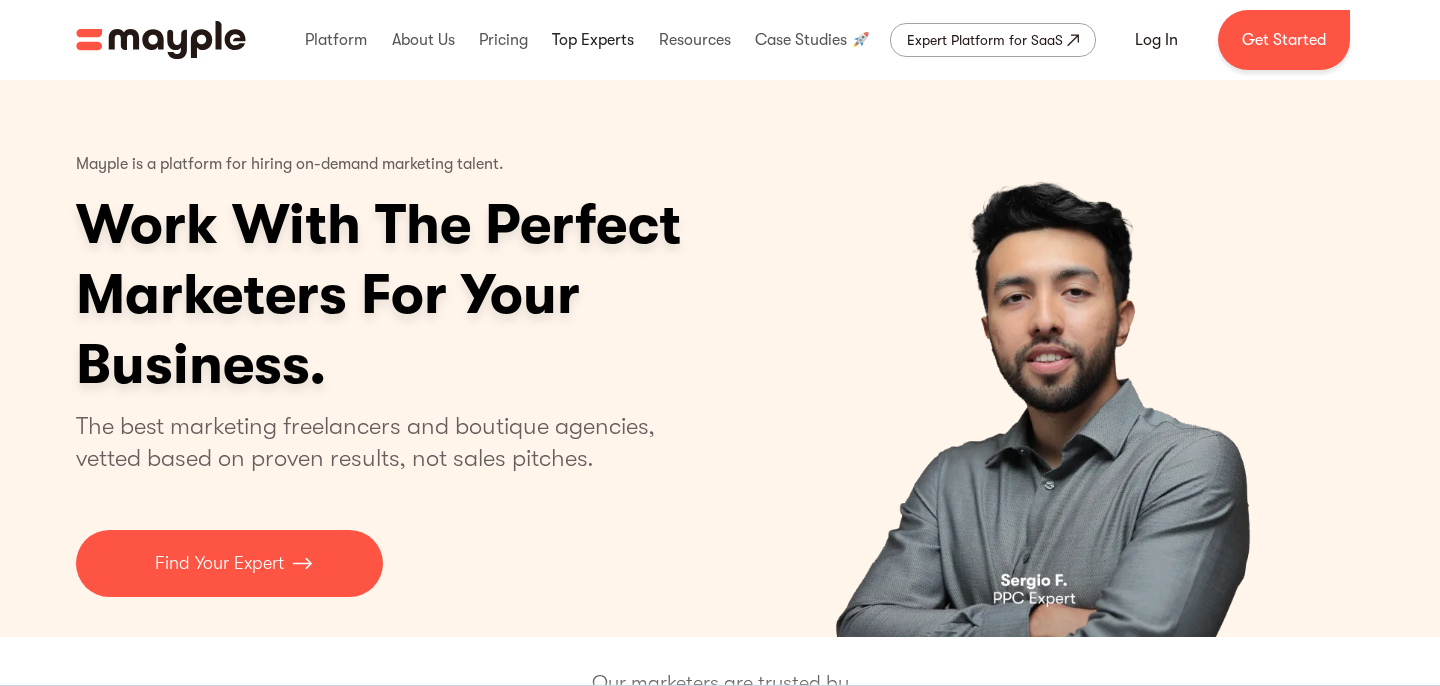 click at bounding box center (593, 40) 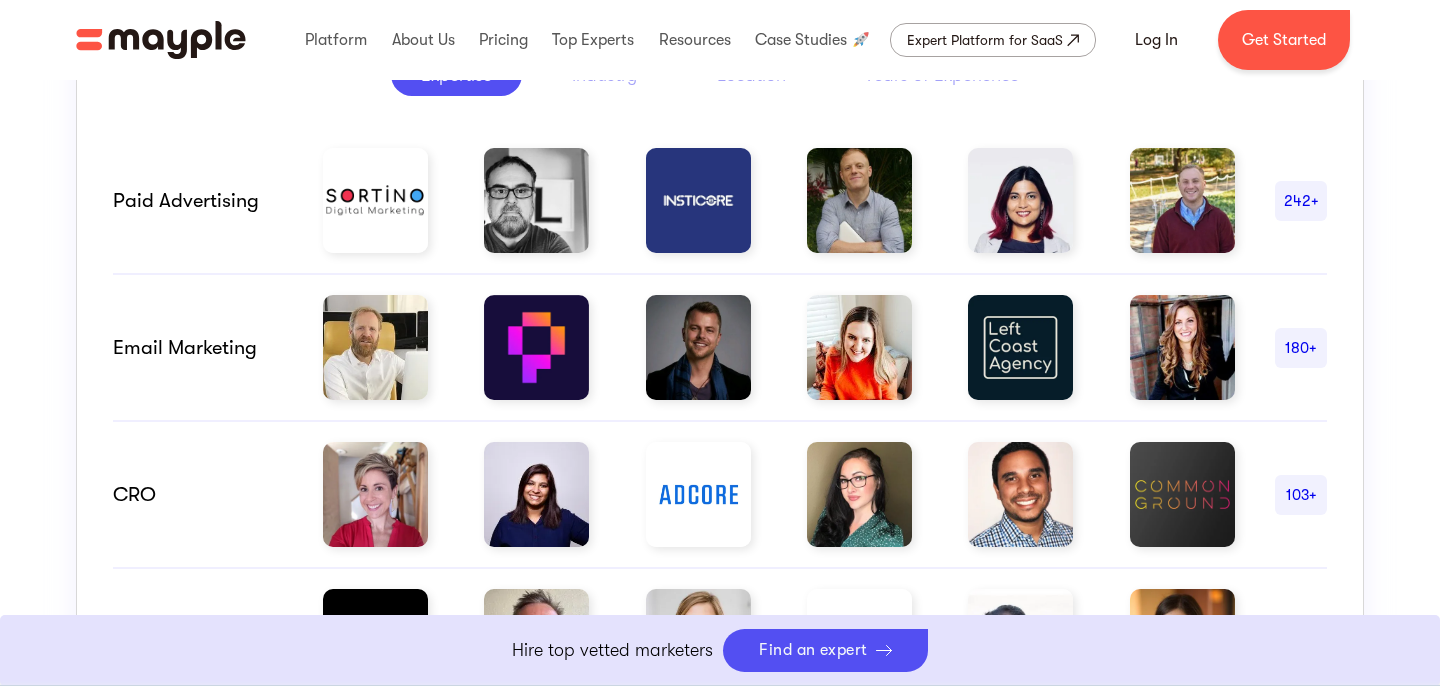 scroll, scrollTop: 1148, scrollLeft: 0, axis: vertical 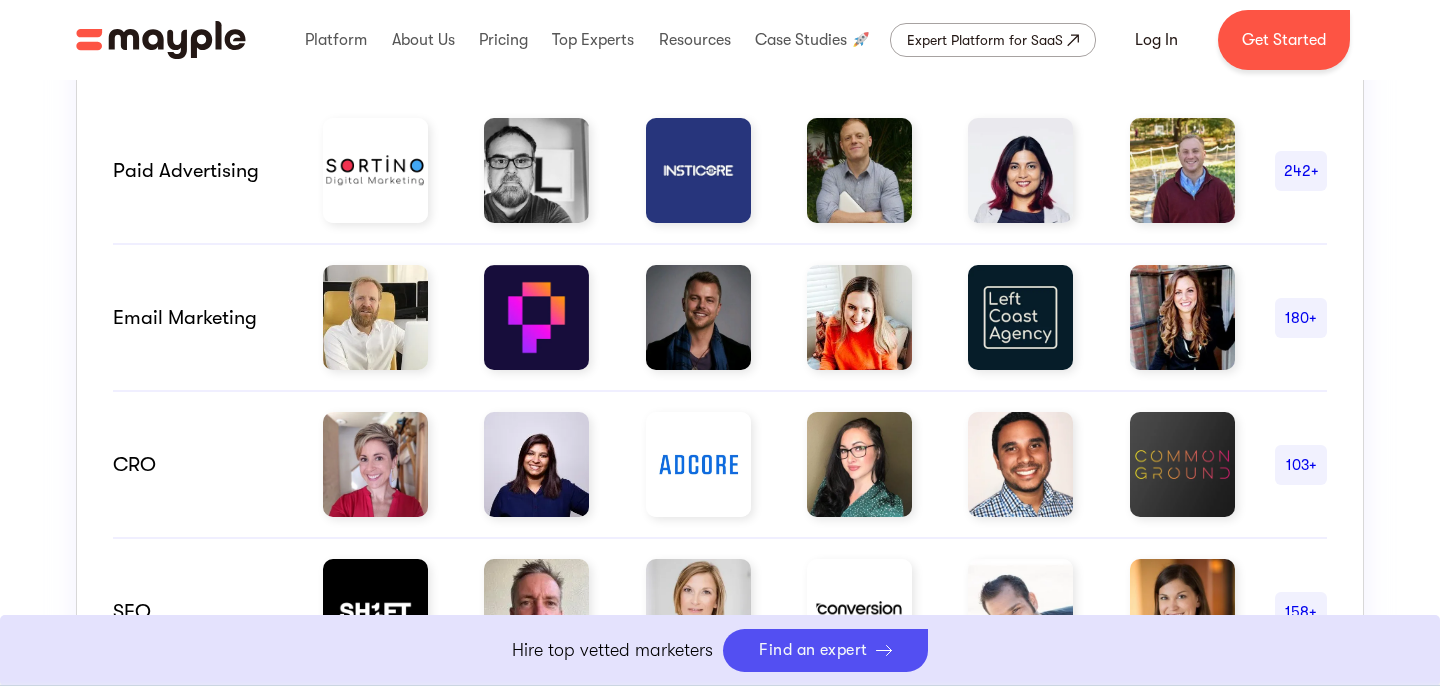 click on "Paid advertising" at bounding box center (198, 171) 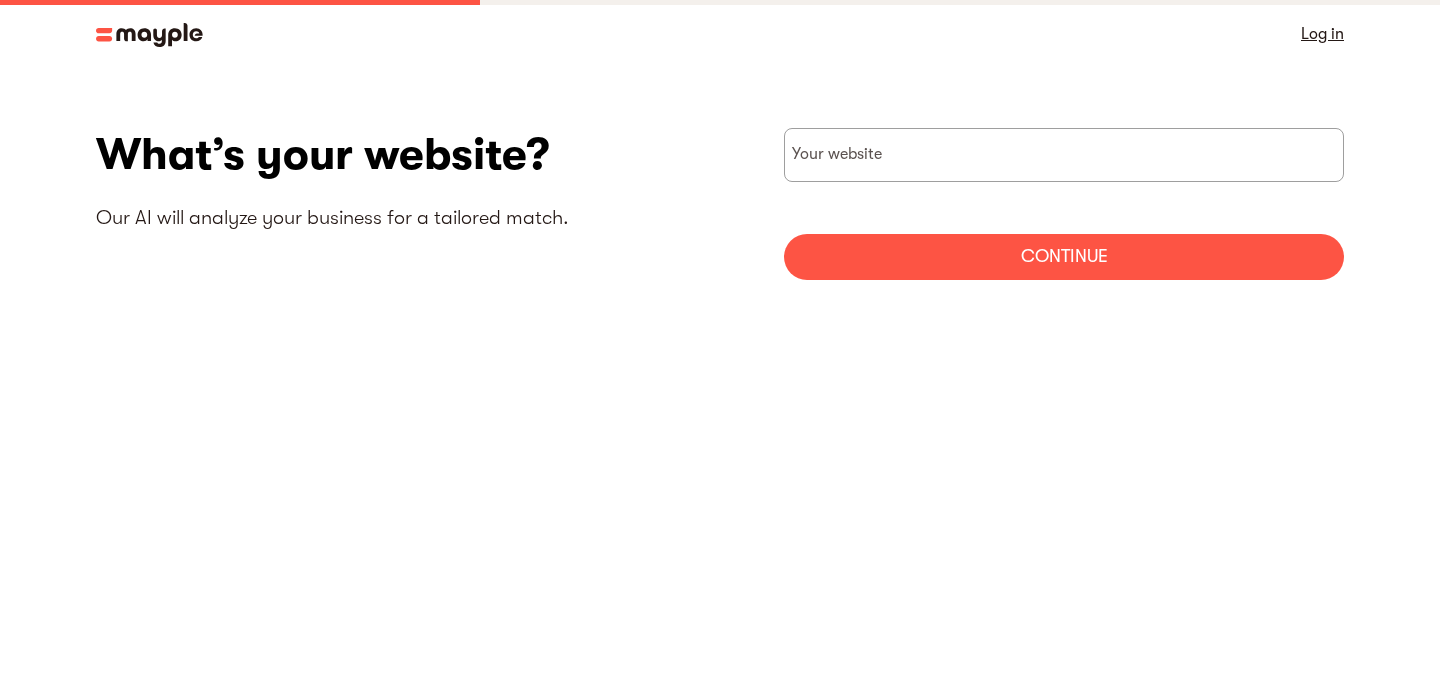 scroll, scrollTop: 0, scrollLeft: 0, axis: both 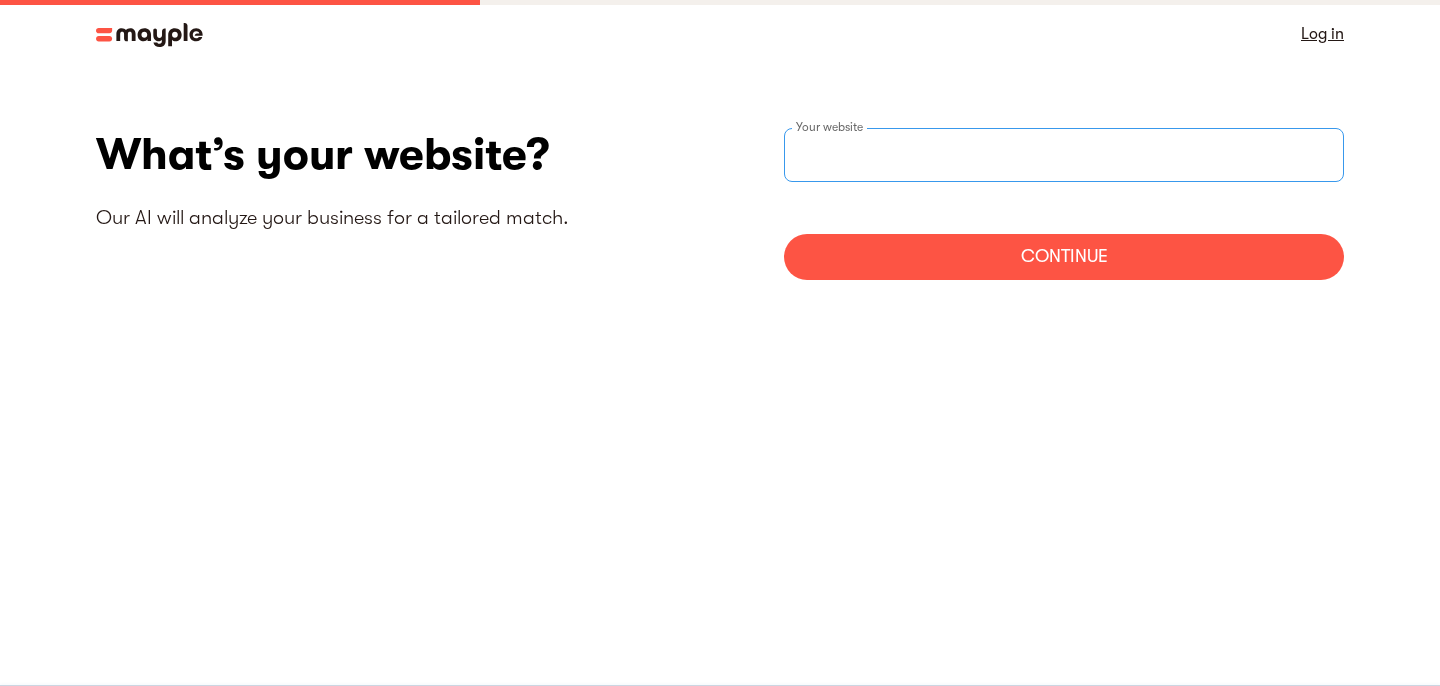 click at bounding box center [1064, 155] 